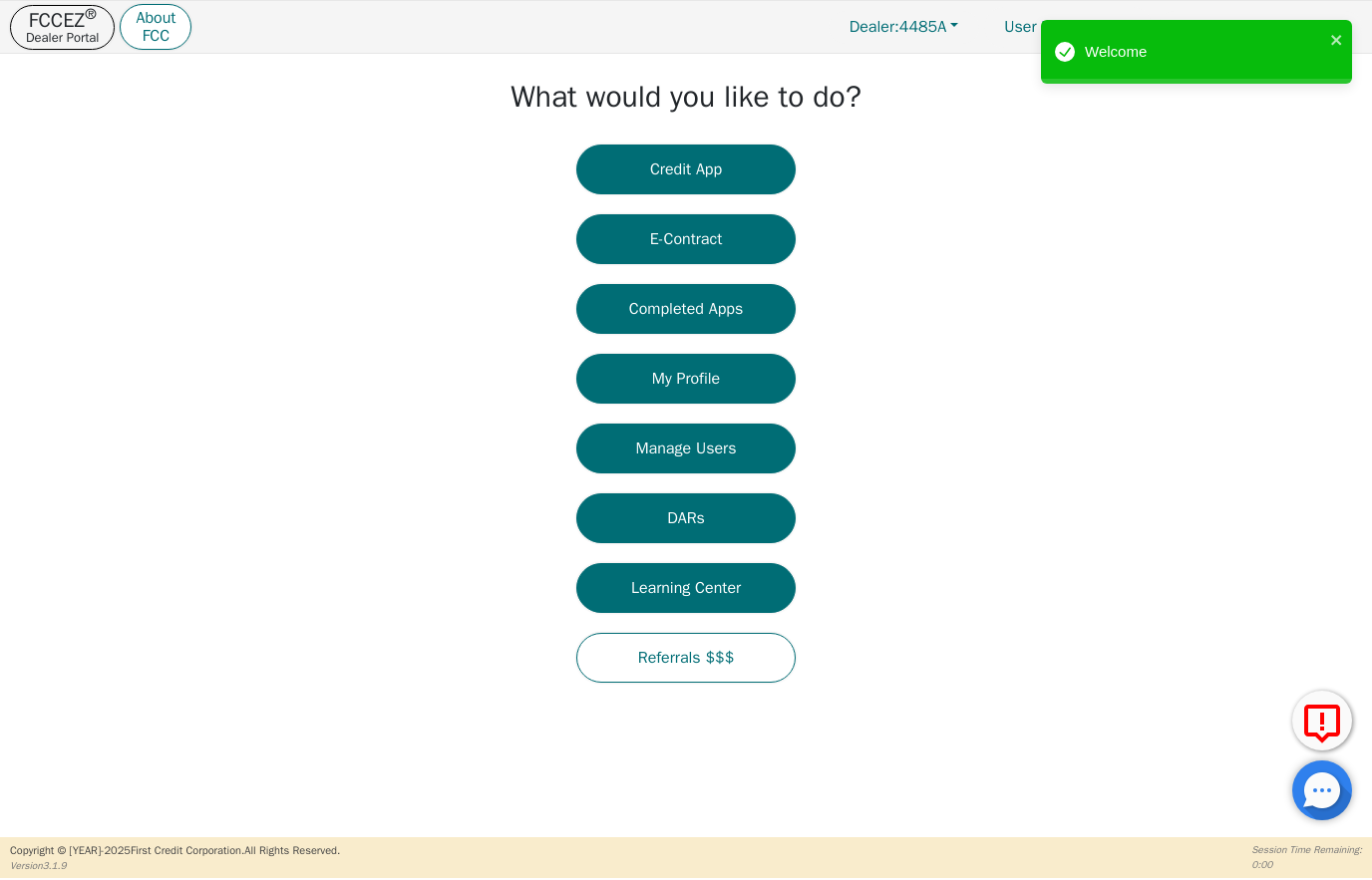 scroll, scrollTop: 0, scrollLeft: 0, axis: both 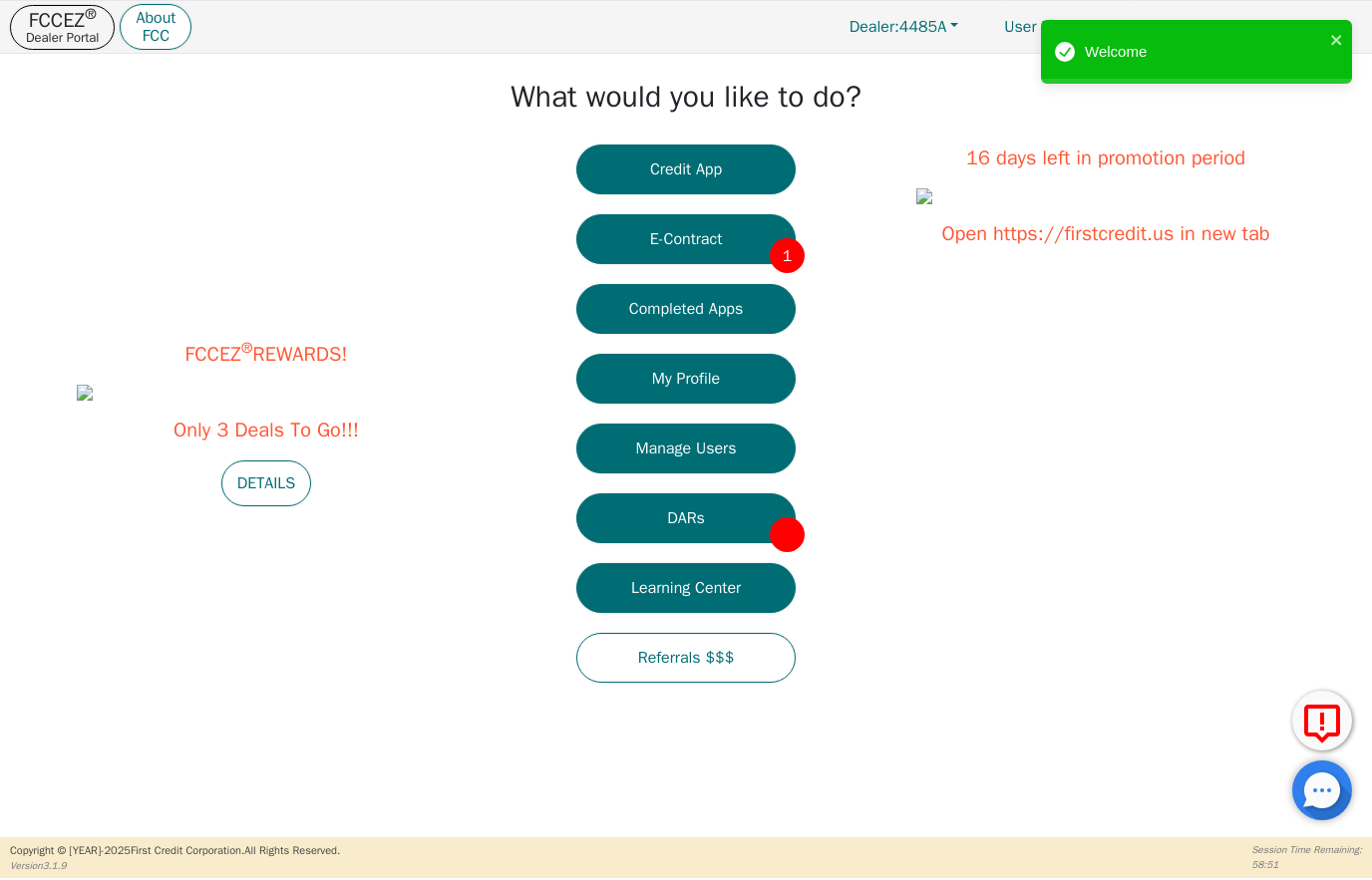 click on "E-Contract 1" at bounding box center [686, 239] 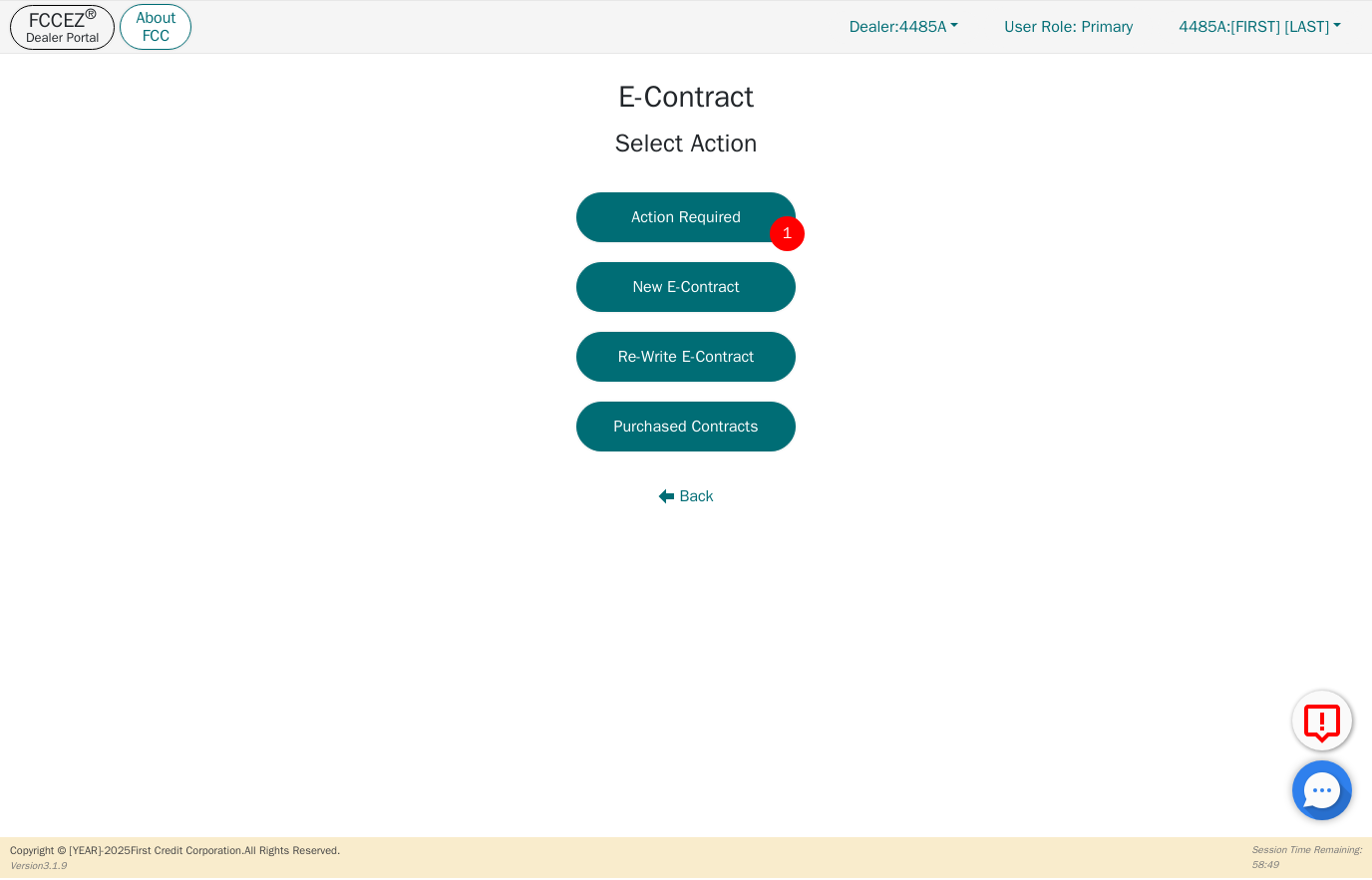 click on "Action Required [NUMBER]" at bounding box center [686, 217] 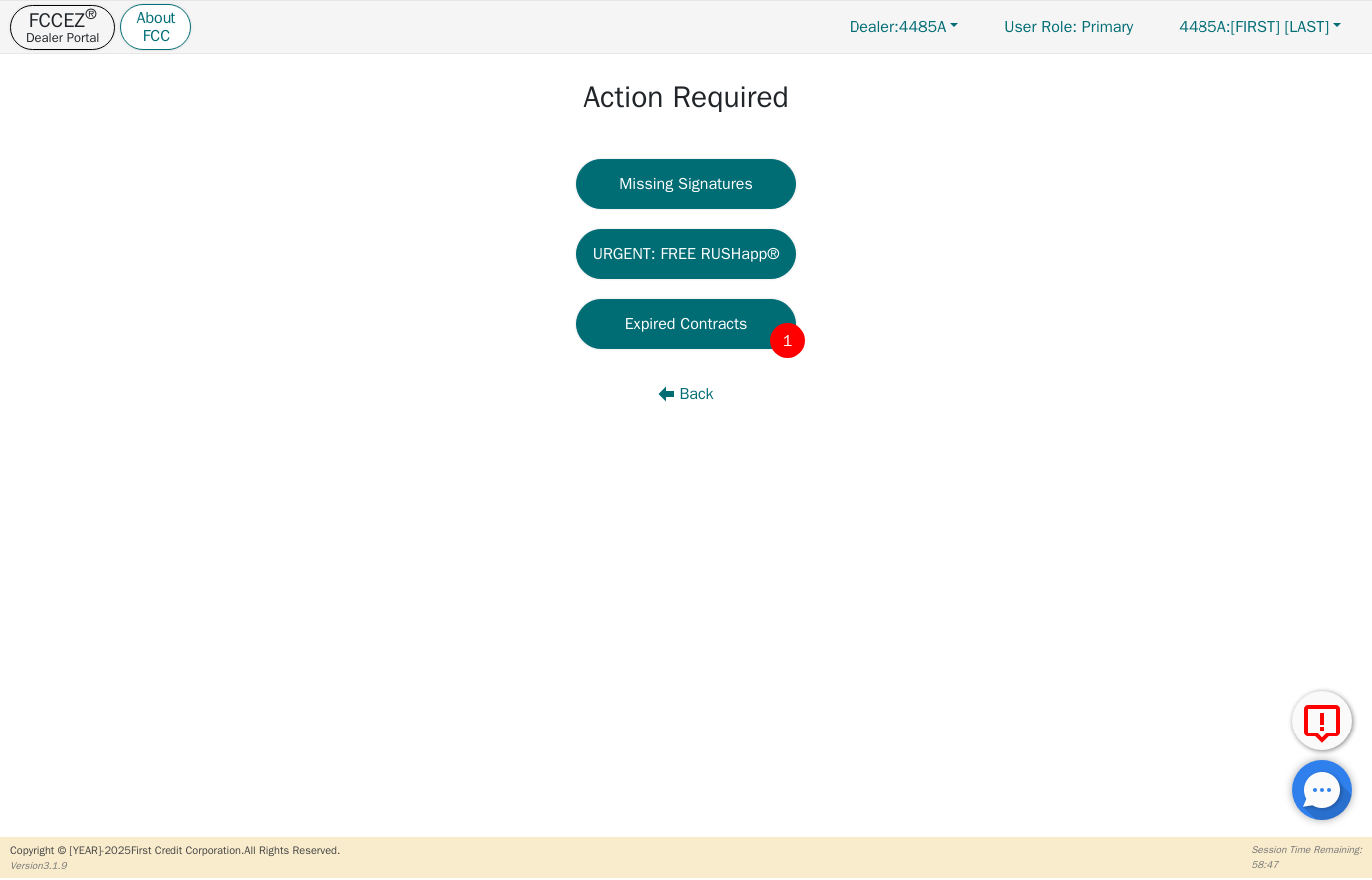 click on "Back" at bounding box center [696, 394] 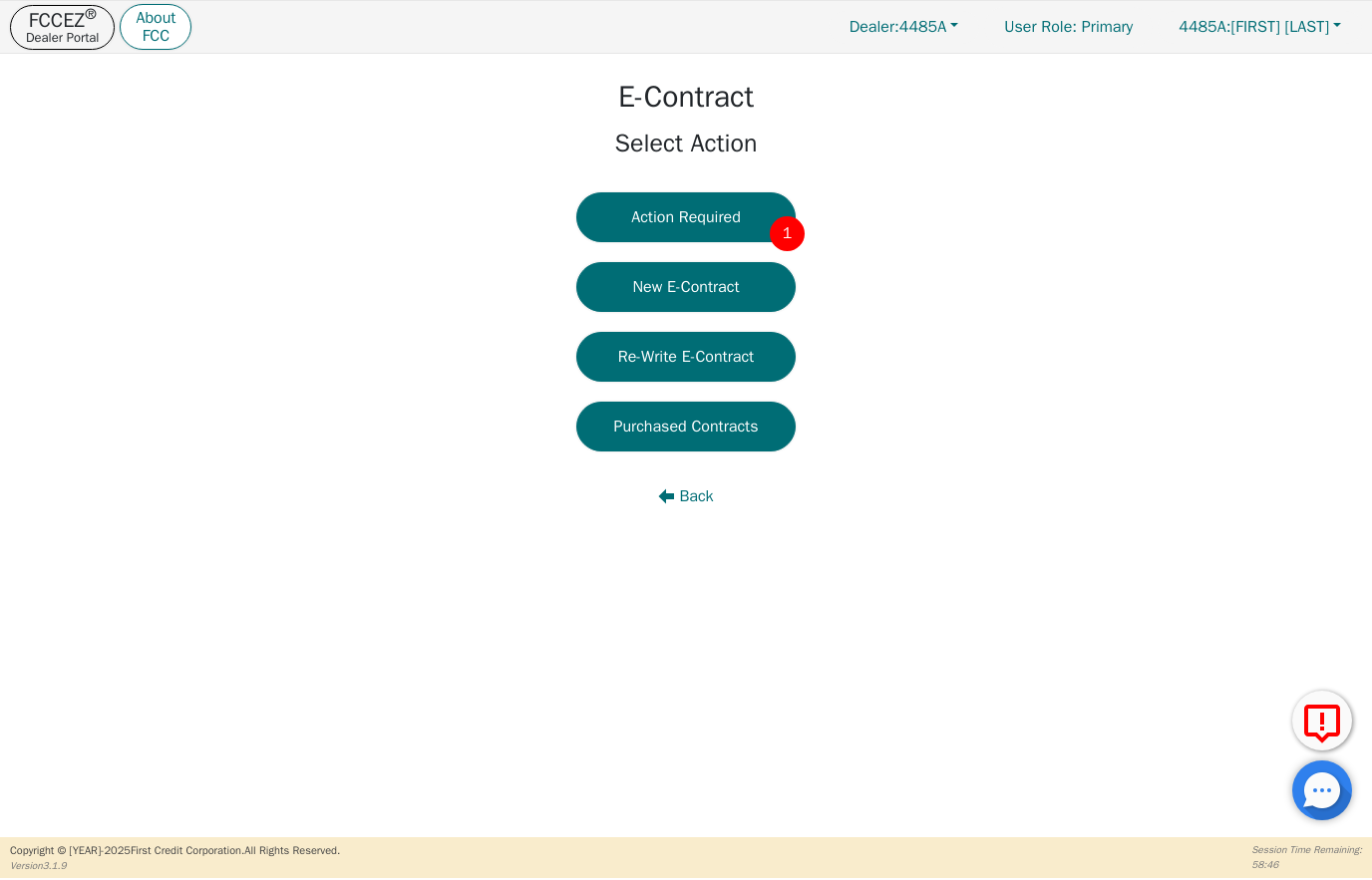 click on "Back" at bounding box center [696, 496] 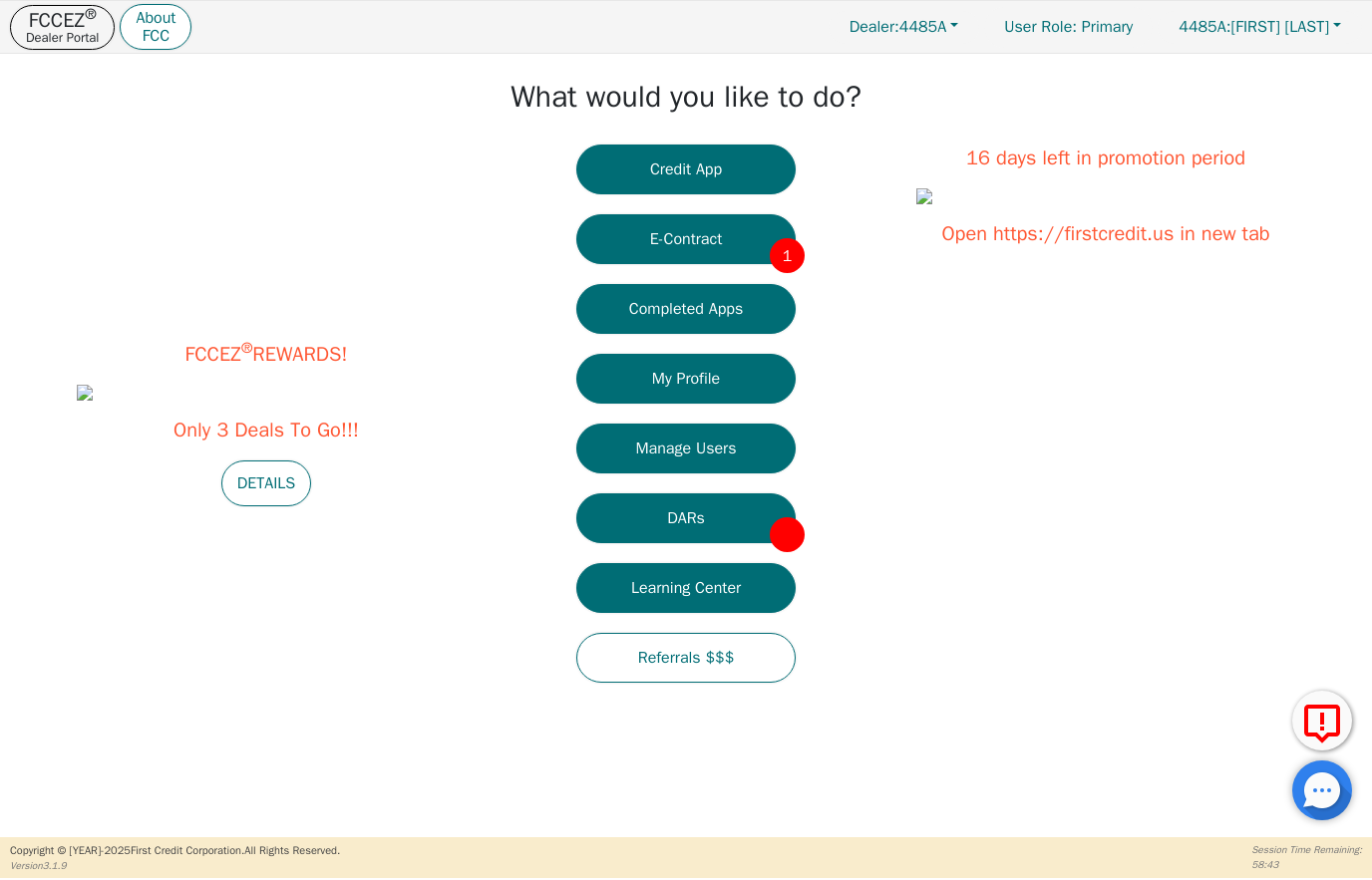 click on "DARs" at bounding box center (686, 518) 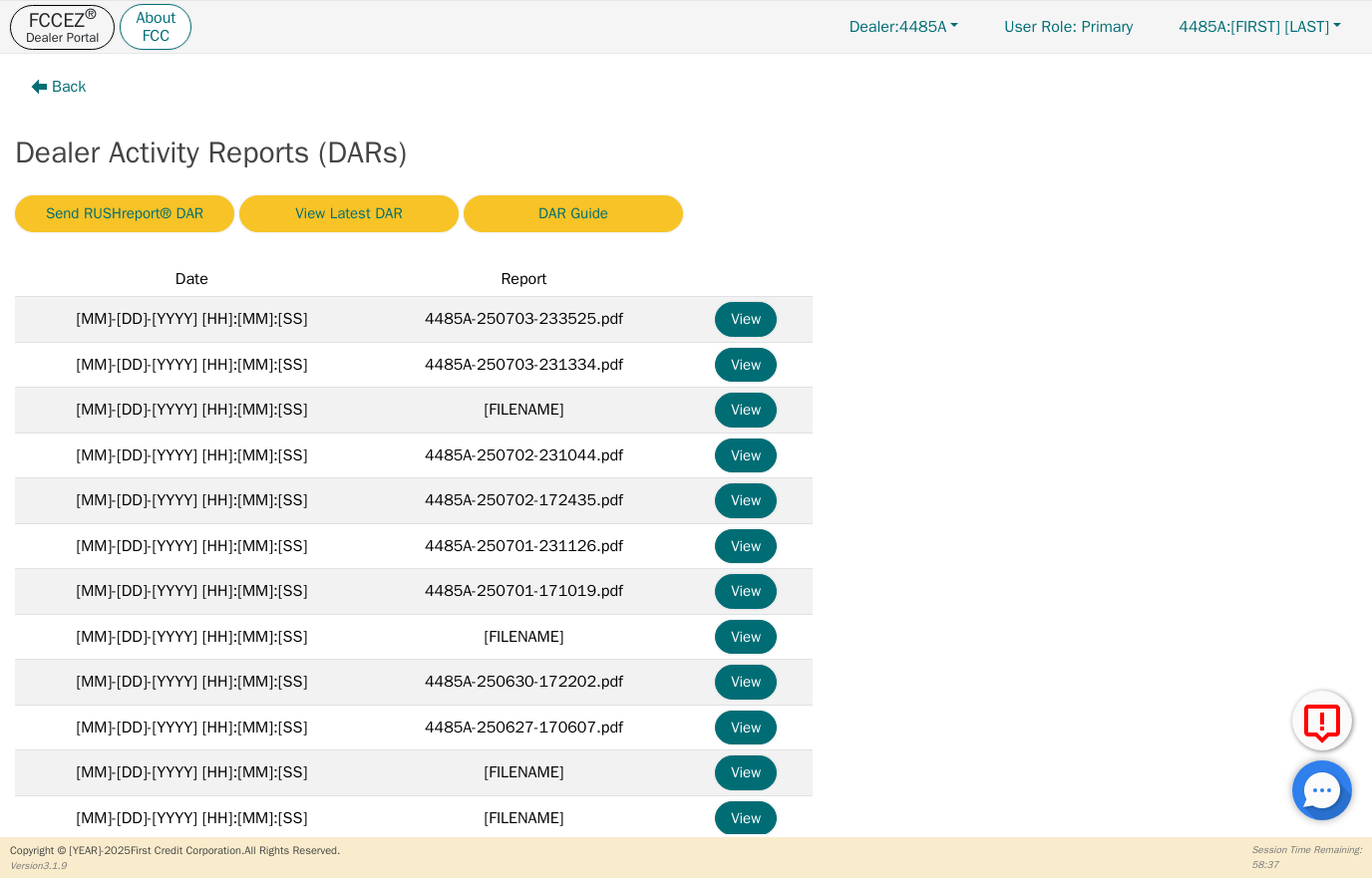 click on "View" at bounding box center [746, 319] 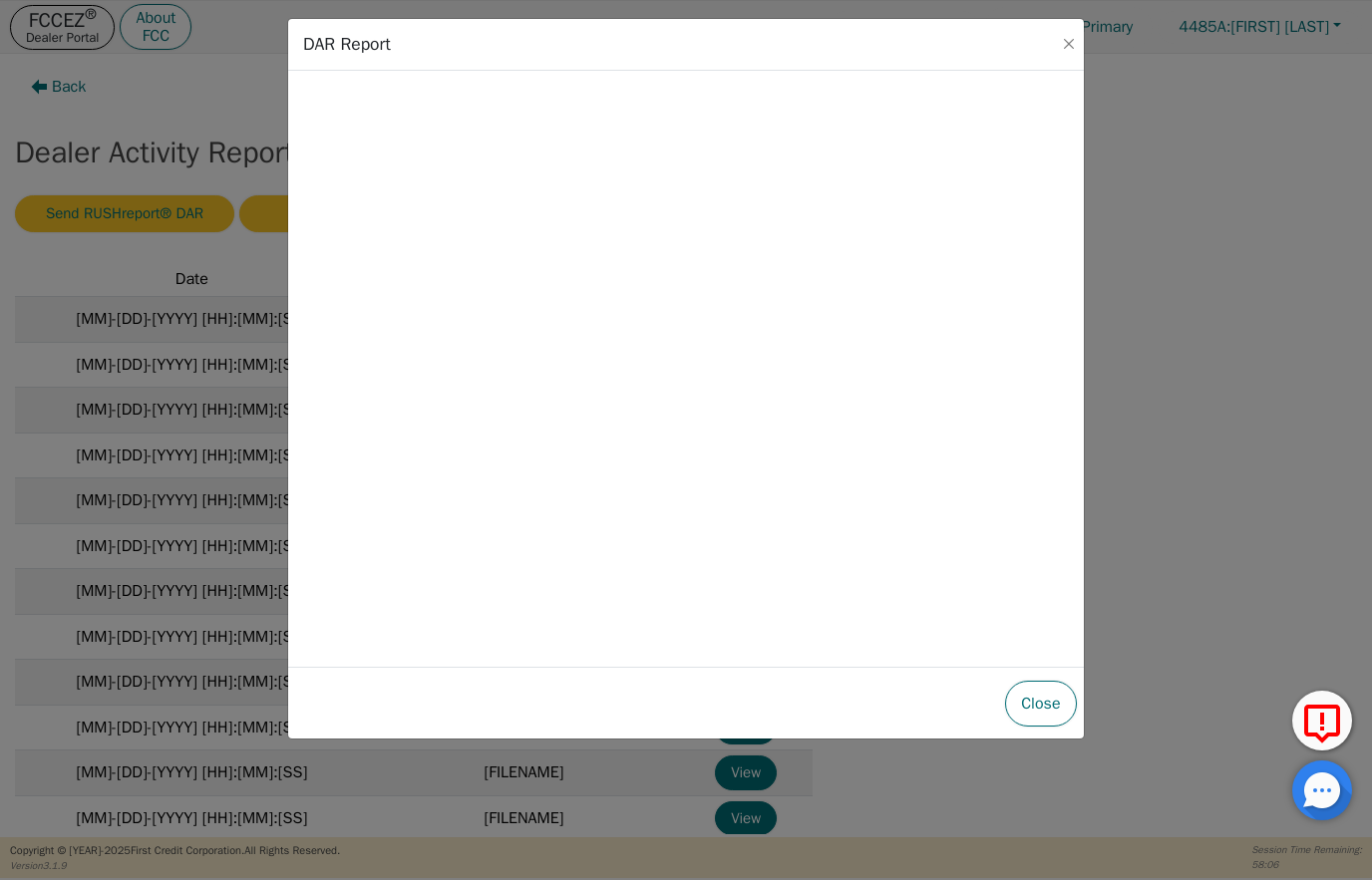 click on "DAR Report Close" at bounding box center (686, 440) 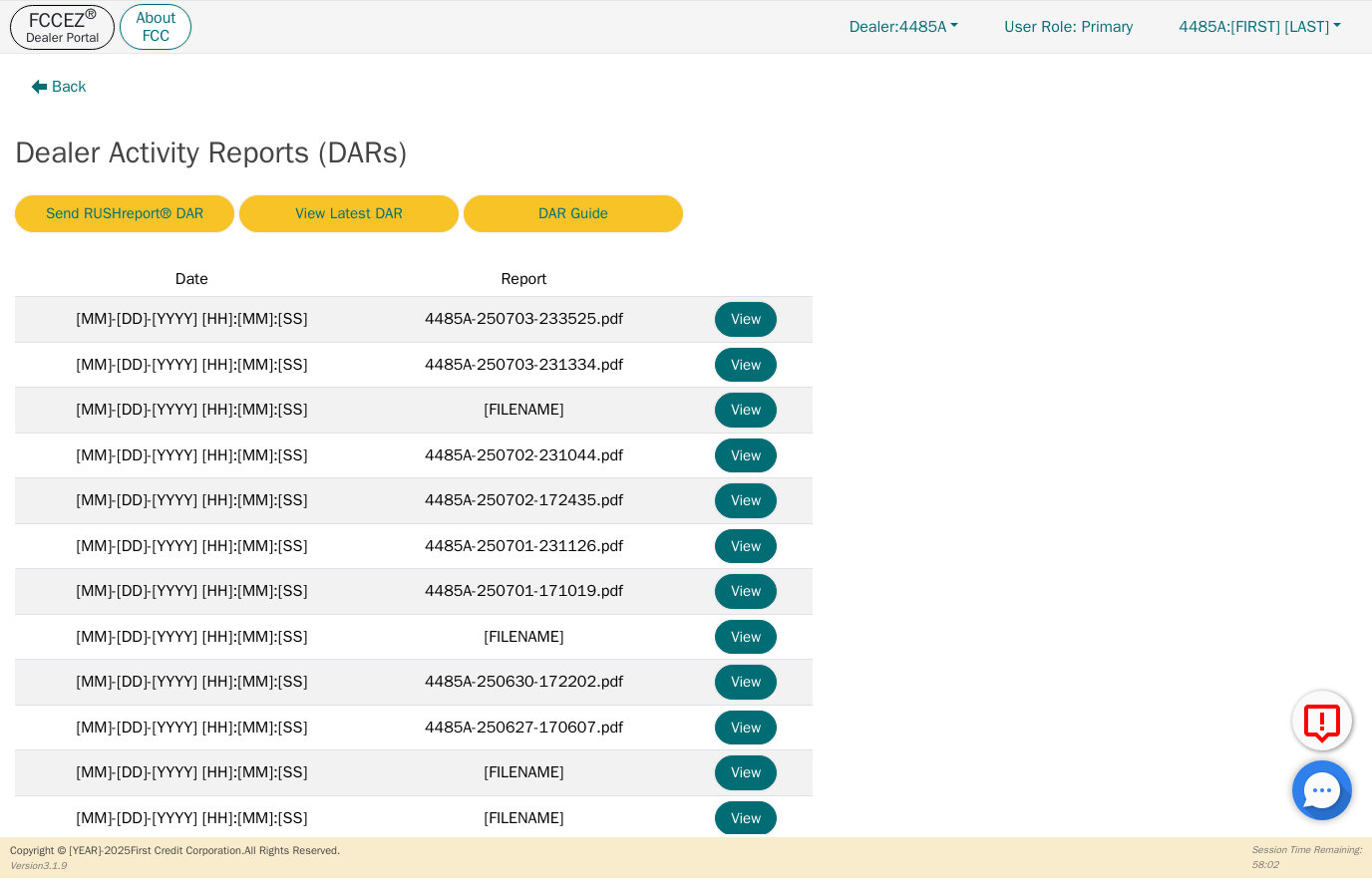click on "Back" at bounding box center (69, 87) 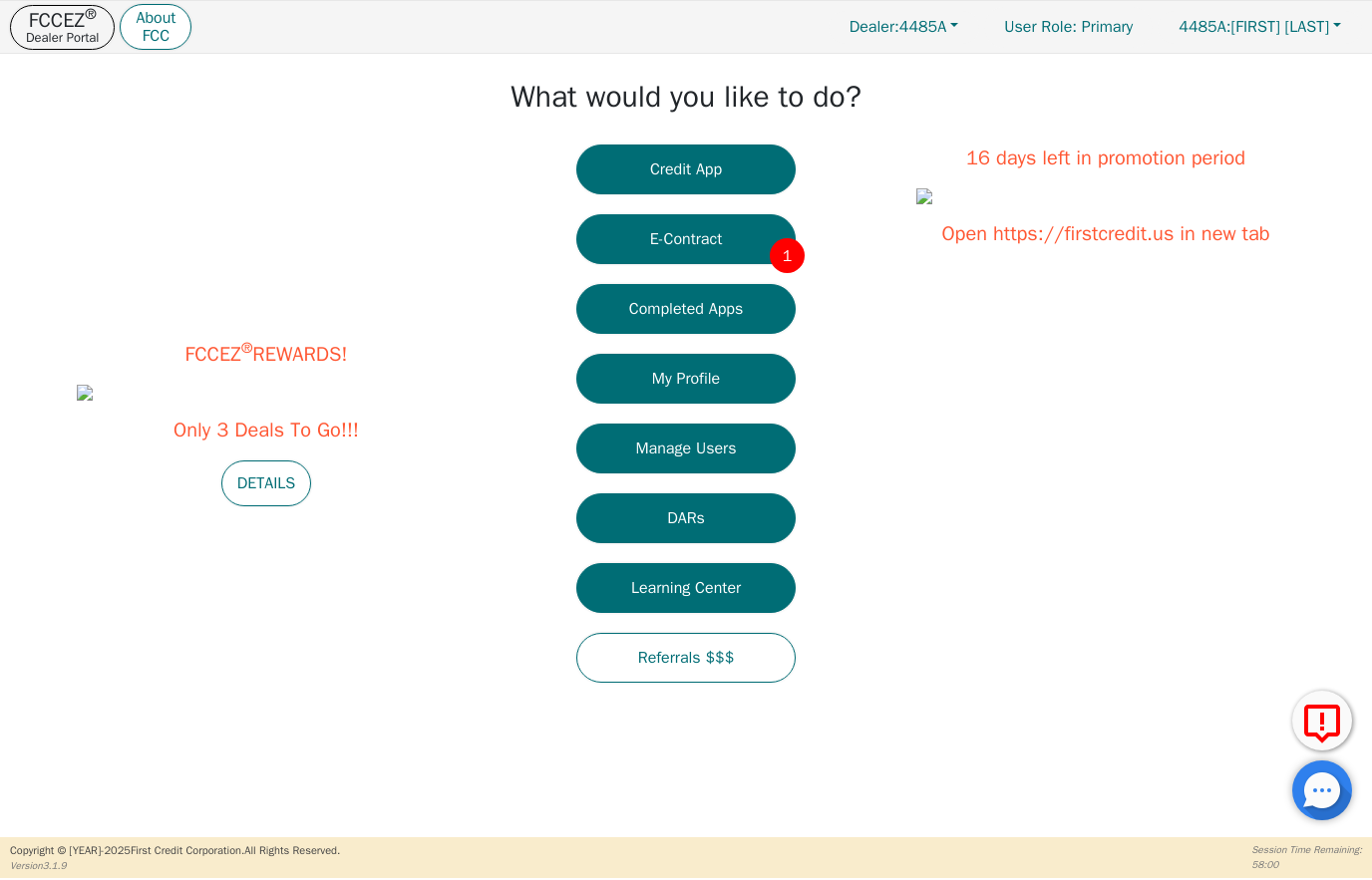 click on "Completed Apps" at bounding box center [686, 309] 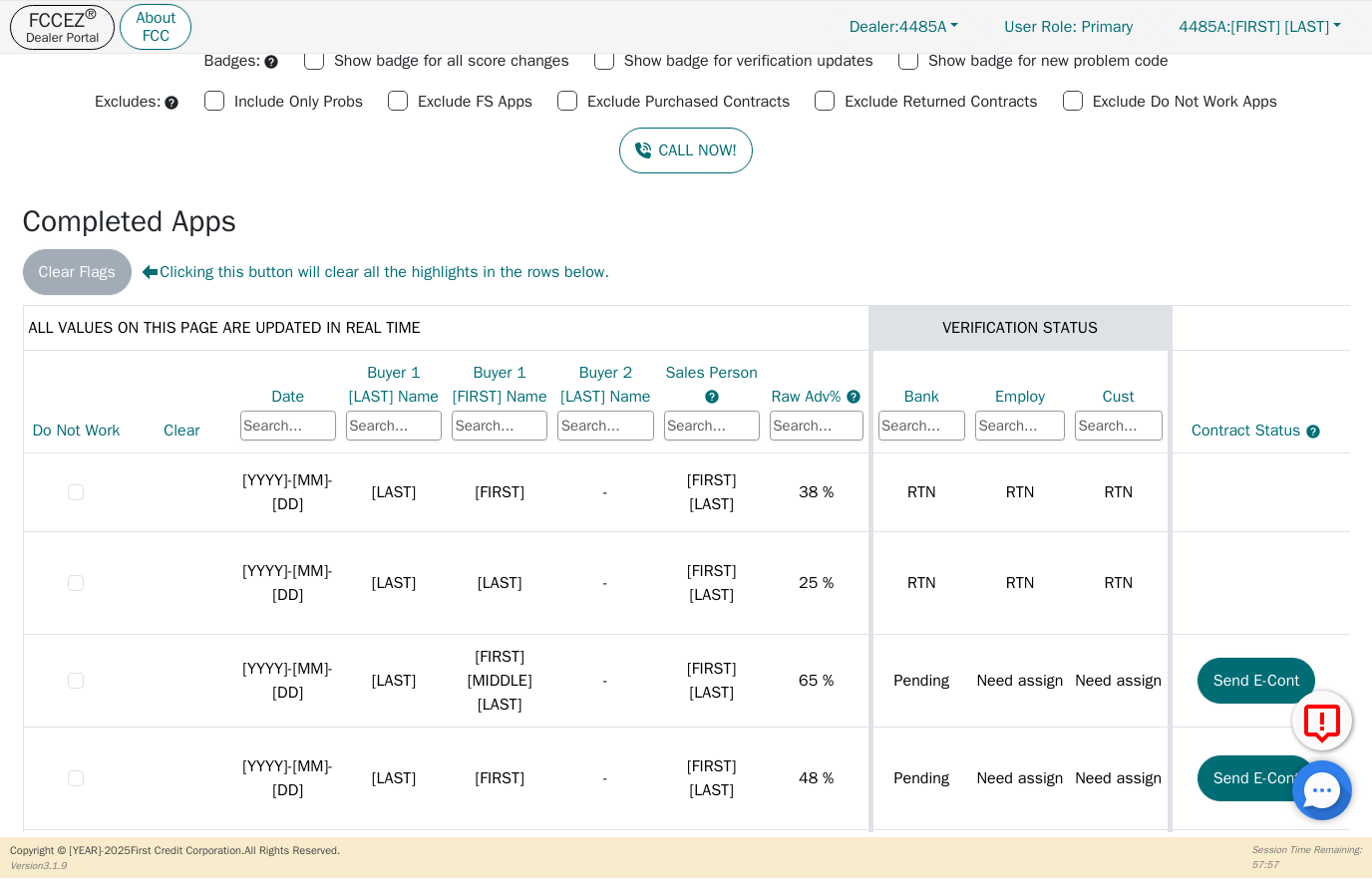 scroll, scrollTop: 75, scrollLeft: 0, axis: vertical 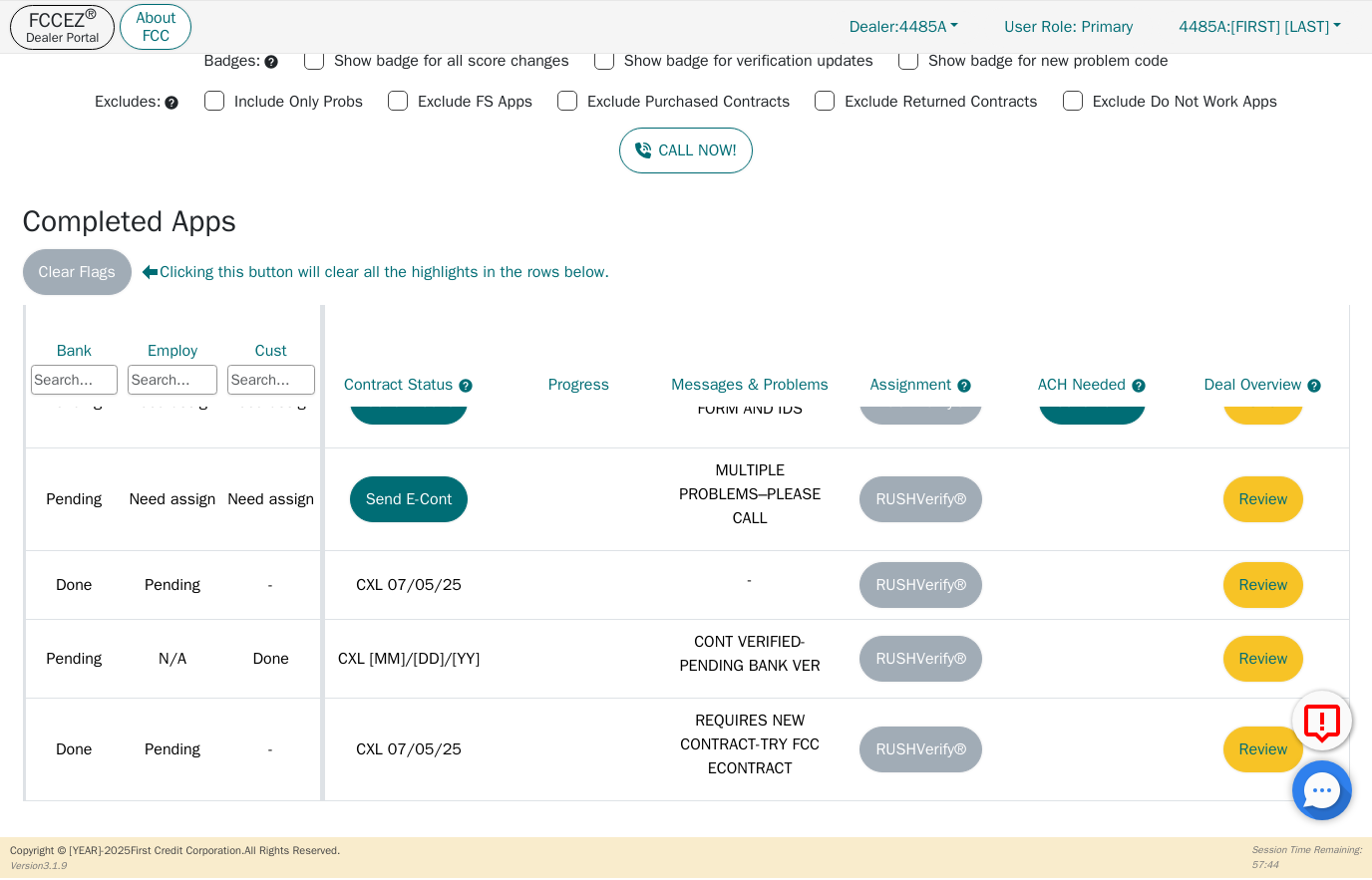 click on "Review" at bounding box center (1263, 213) 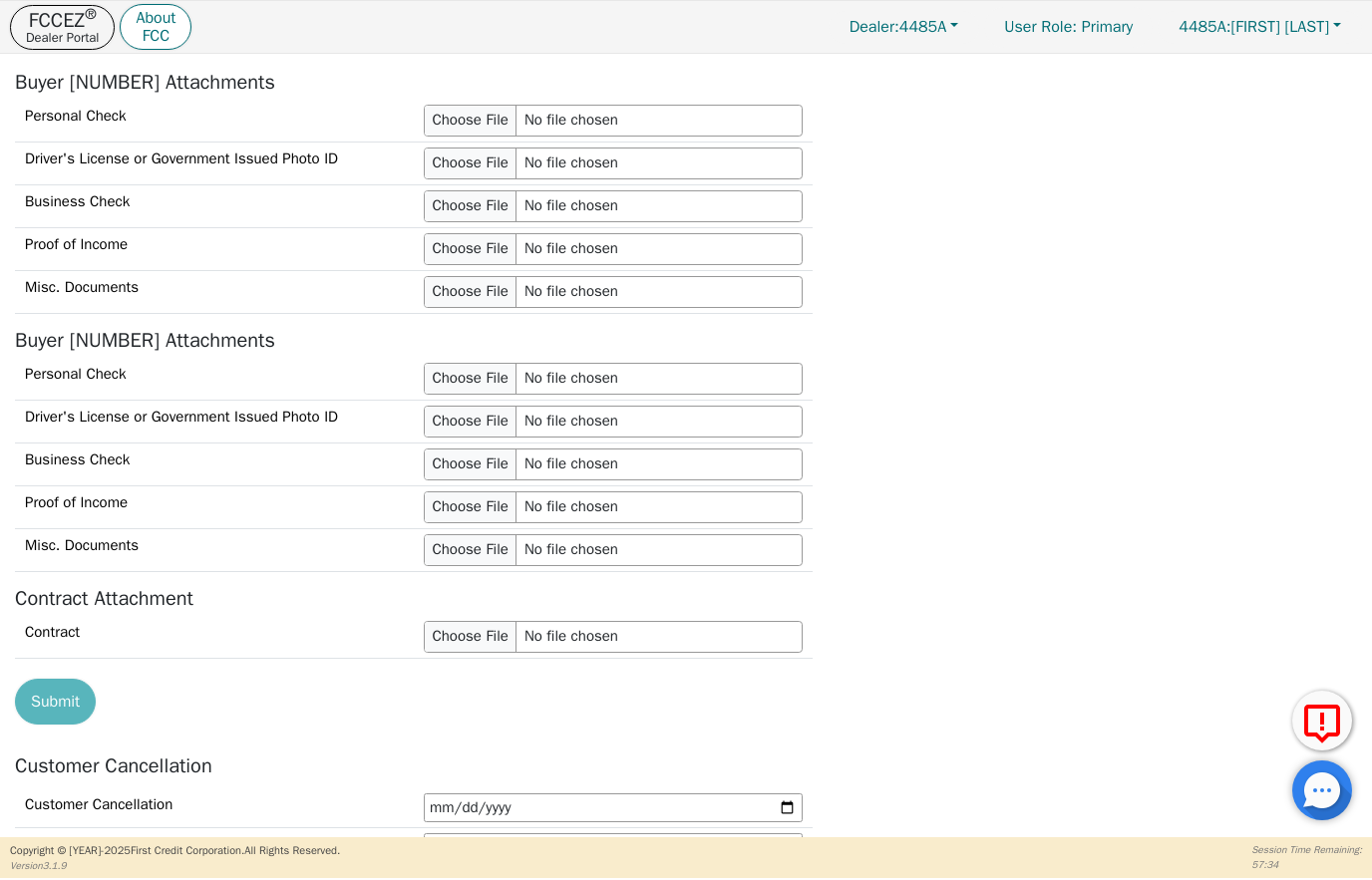 scroll, scrollTop: 1944, scrollLeft: 0, axis: vertical 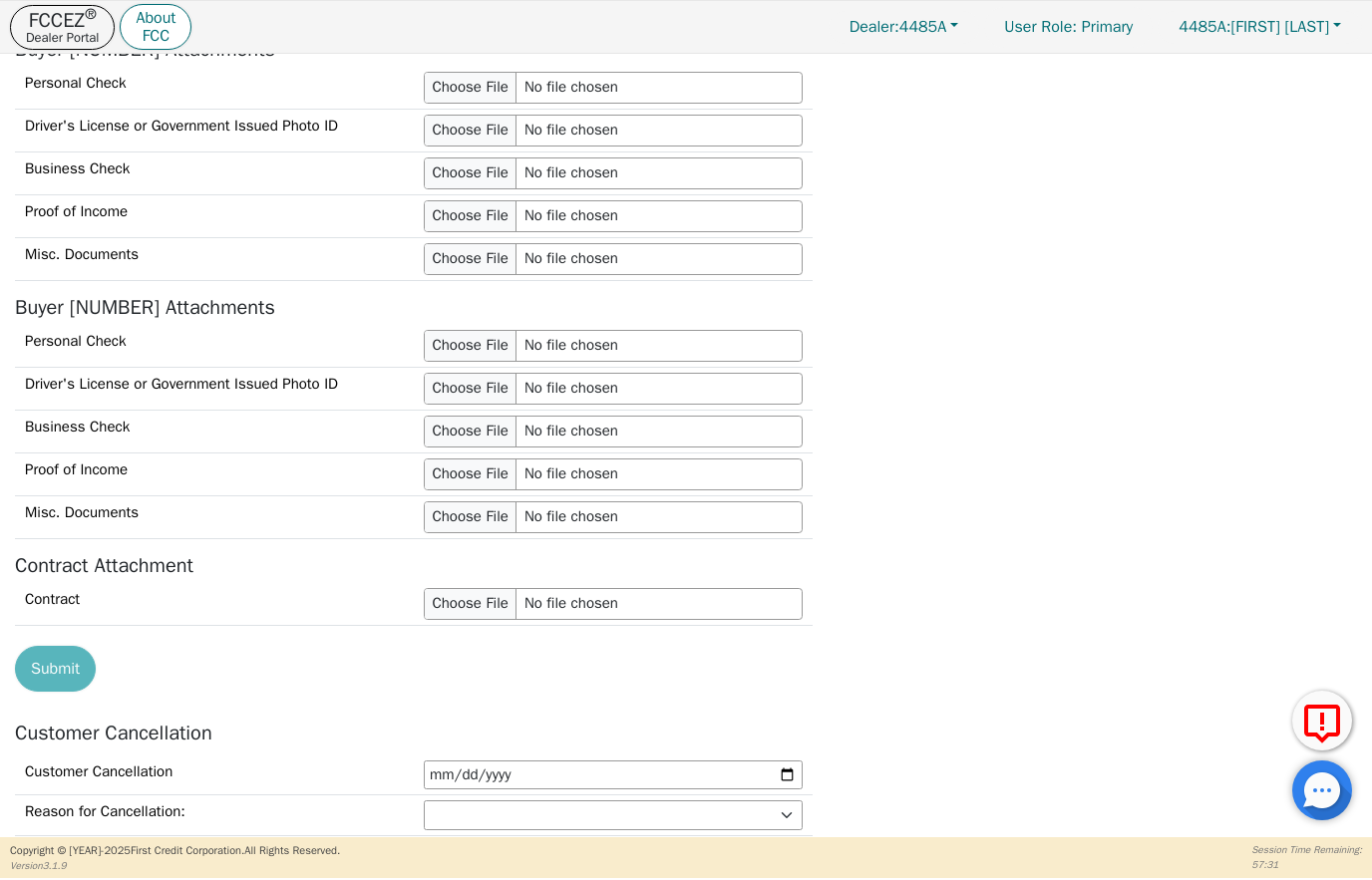 click at bounding box center [613, 474] 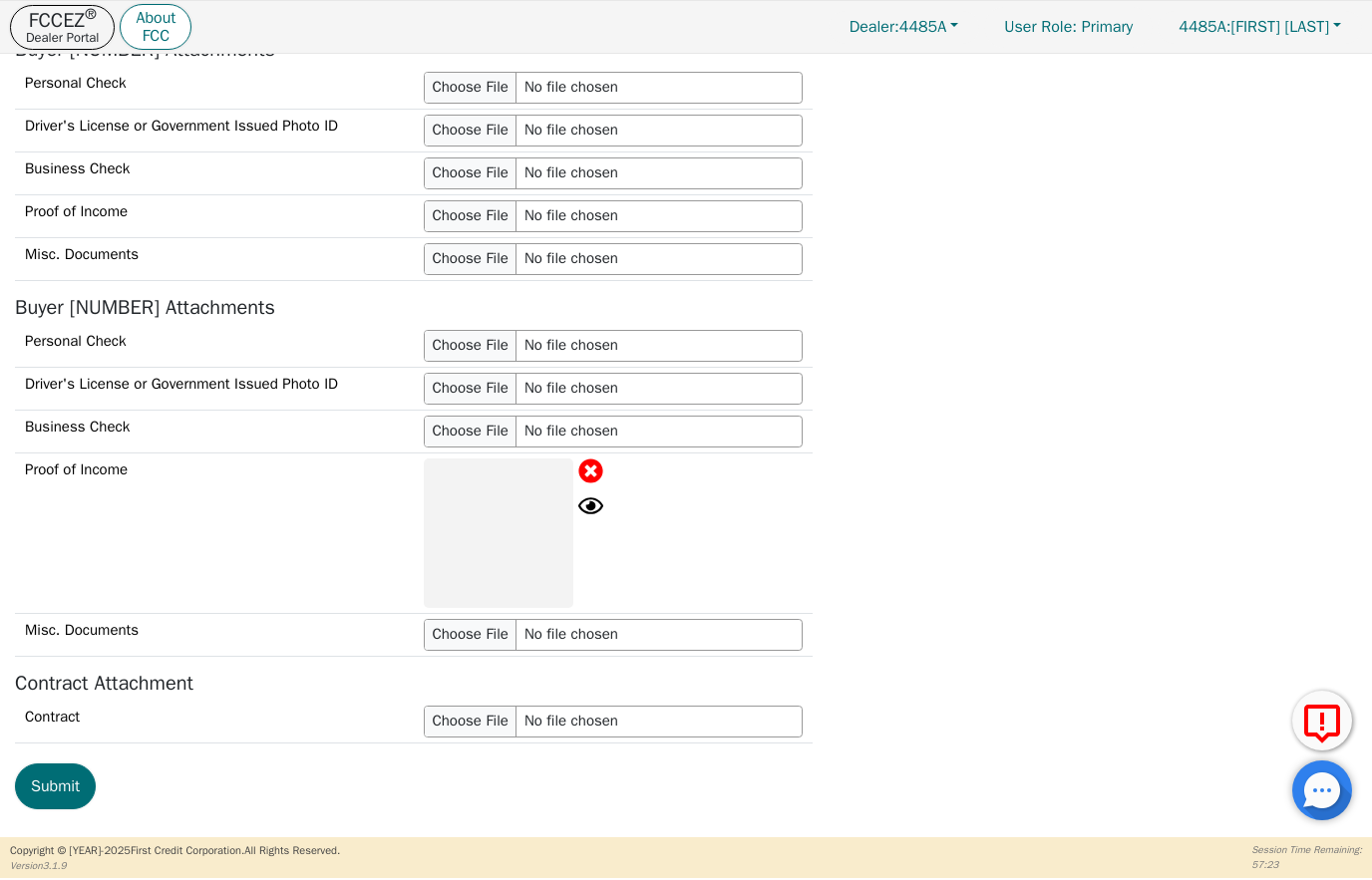 click at bounding box center (613, 635) 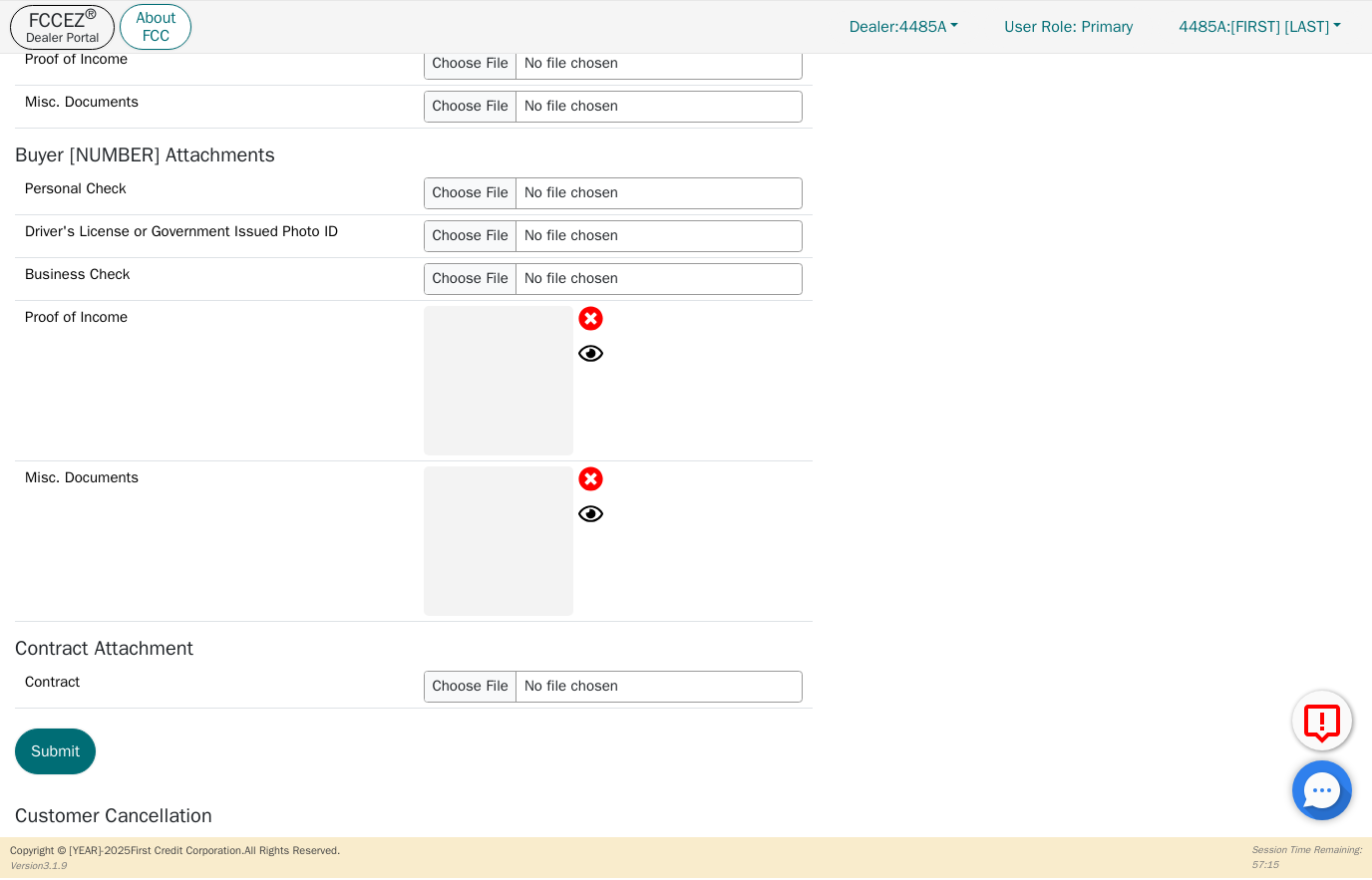scroll, scrollTop: 2087, scrollLeft: 0, axis: vertical 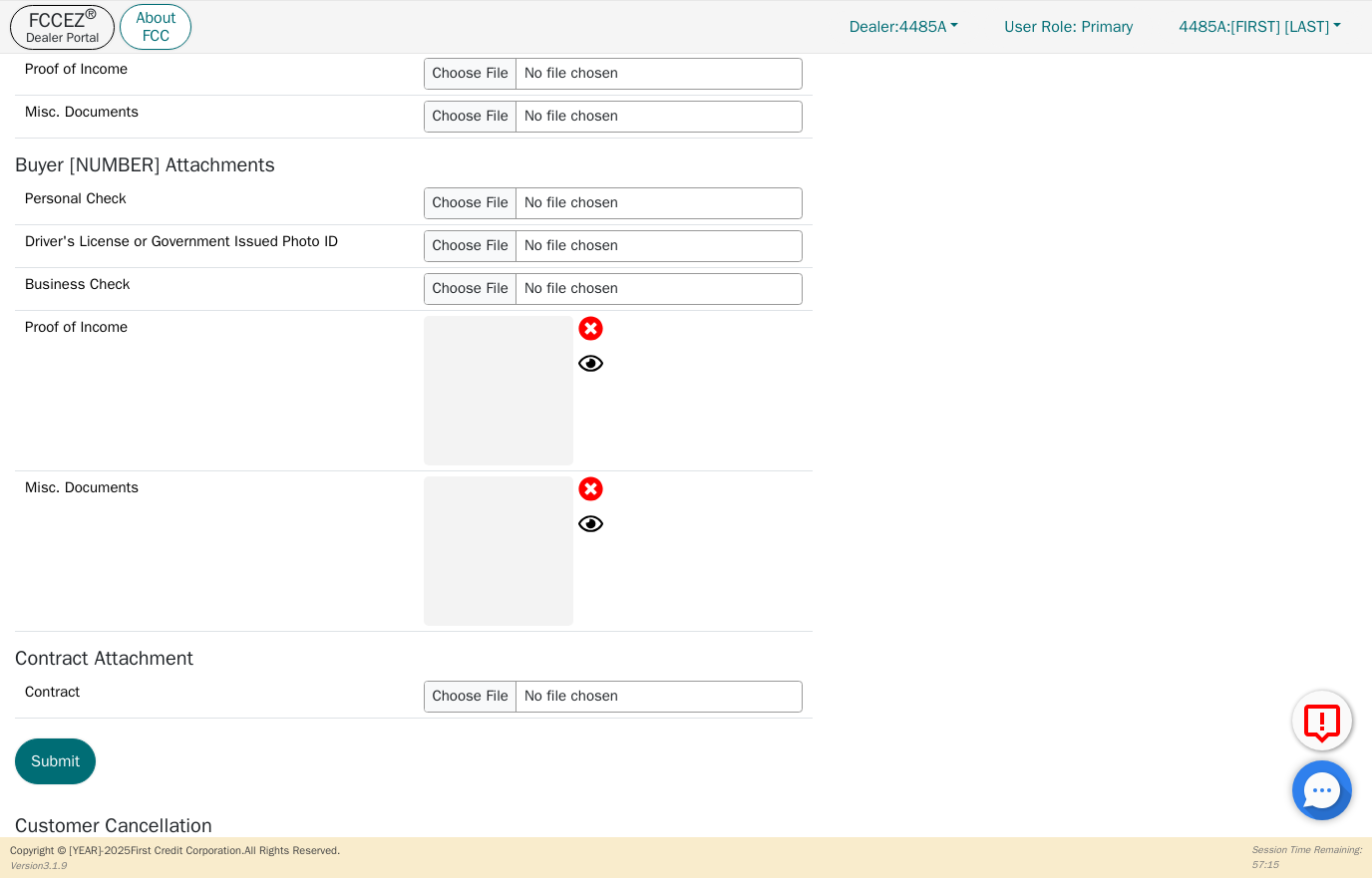 click at bounding box center (613, 289) 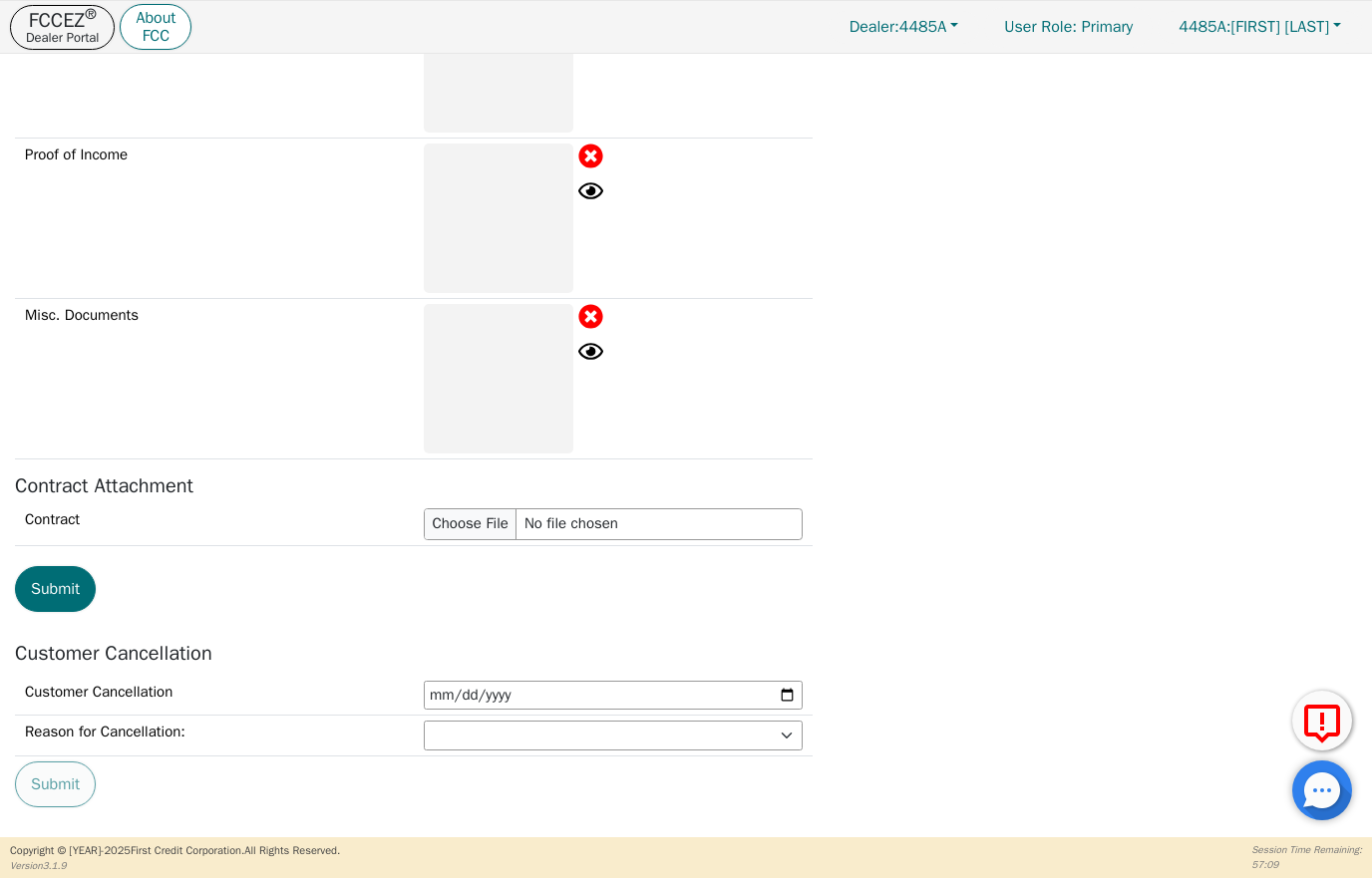 scroll, scrollTop: 2376, scrollLeft: 0, axis: vertical 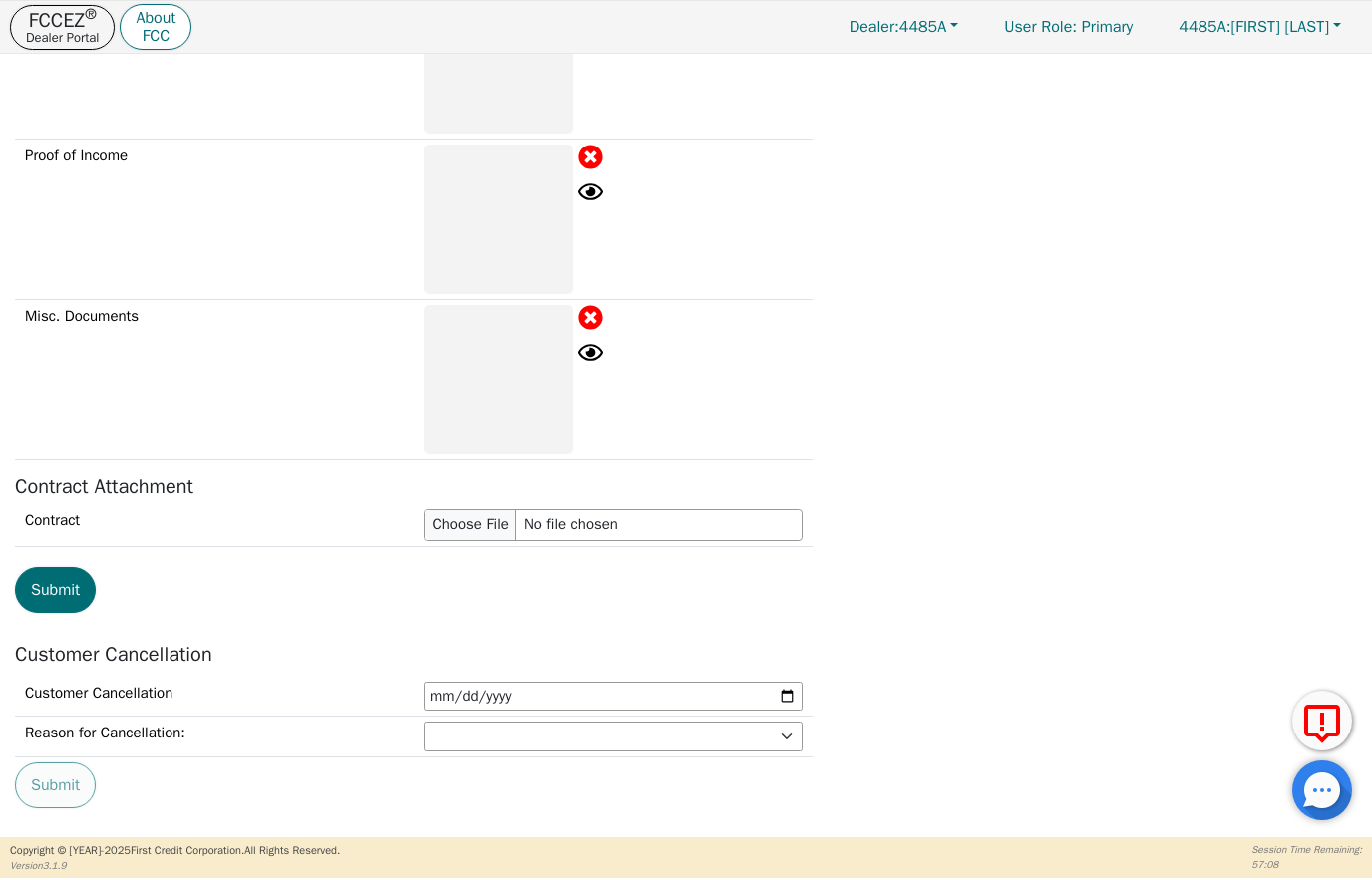 click on "Submit" at bounding box center [55, 590] 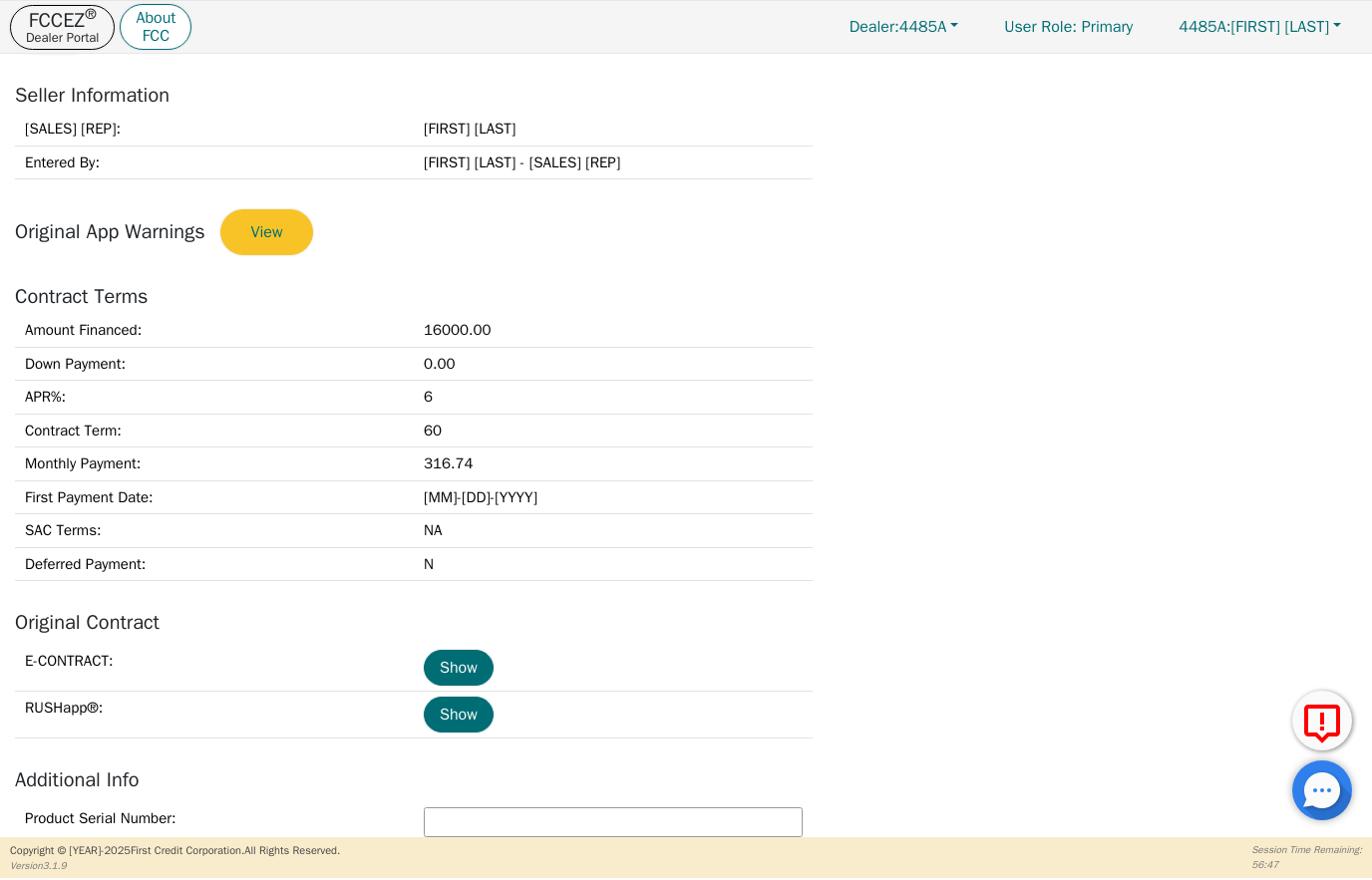 scroll, scrollTop: 440, scrollLeft: 0, axis: vertical 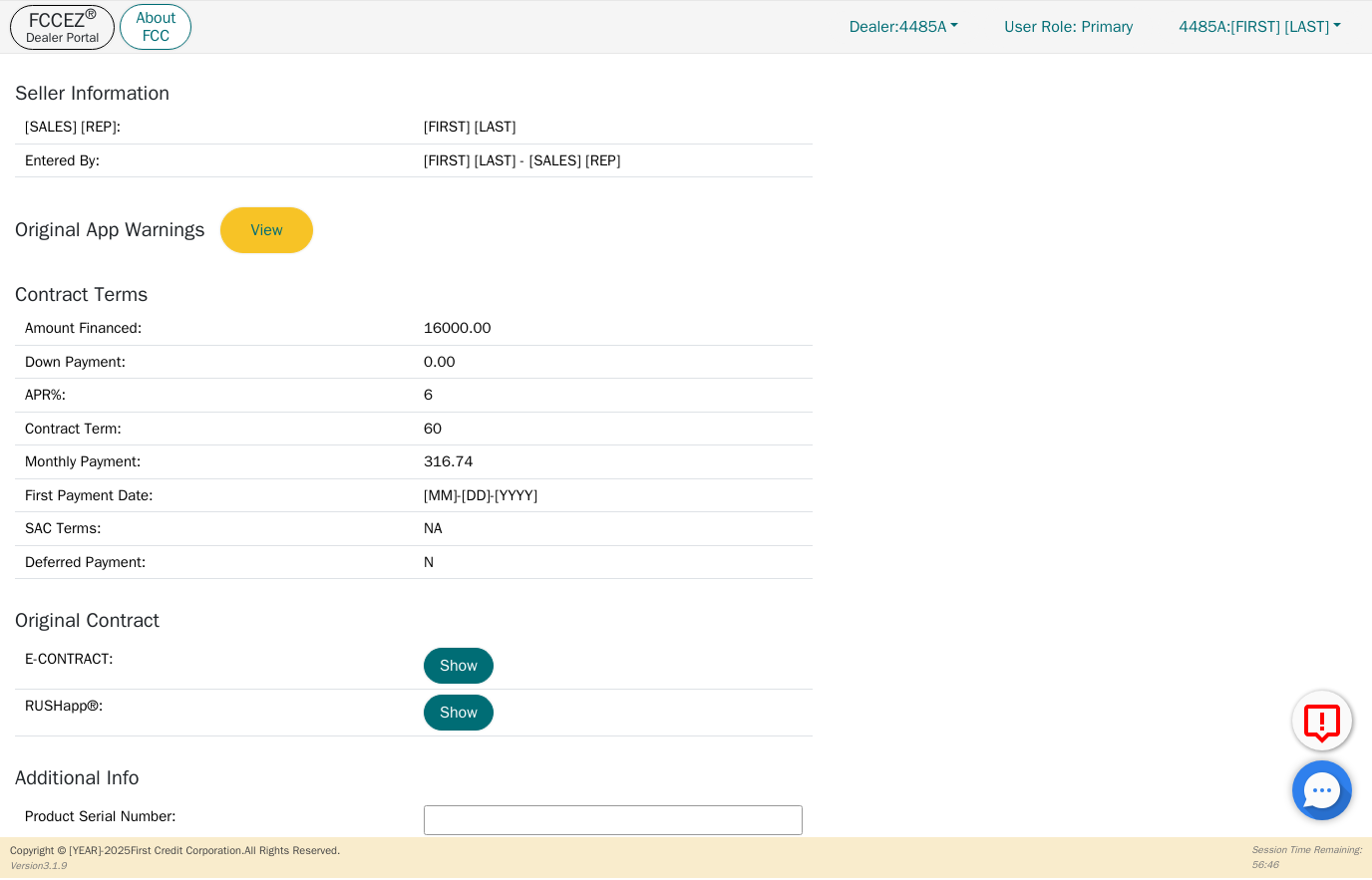 click on "View" at bounding box center (267, 230) 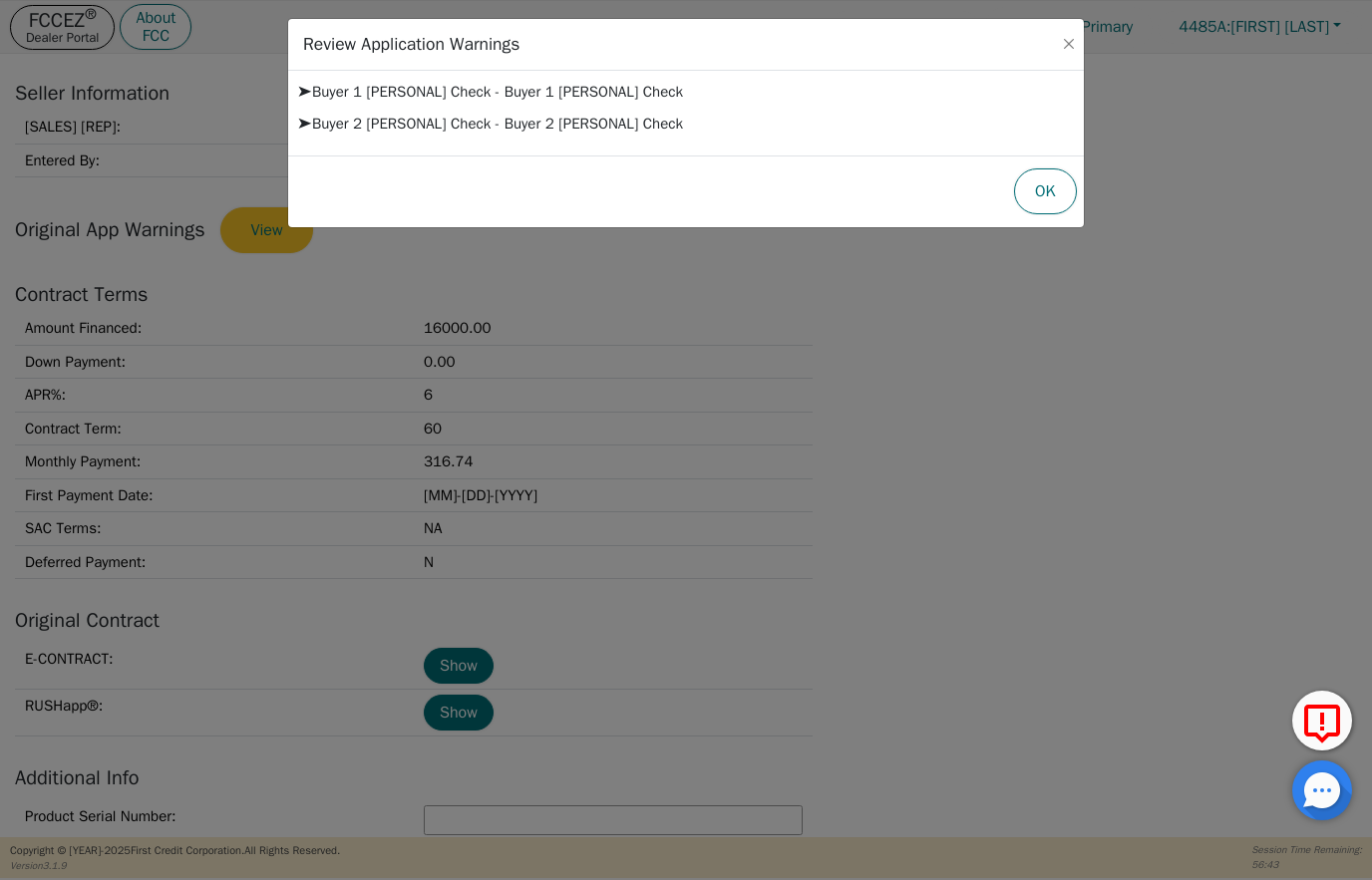 click at bounding box center [1069, 44] 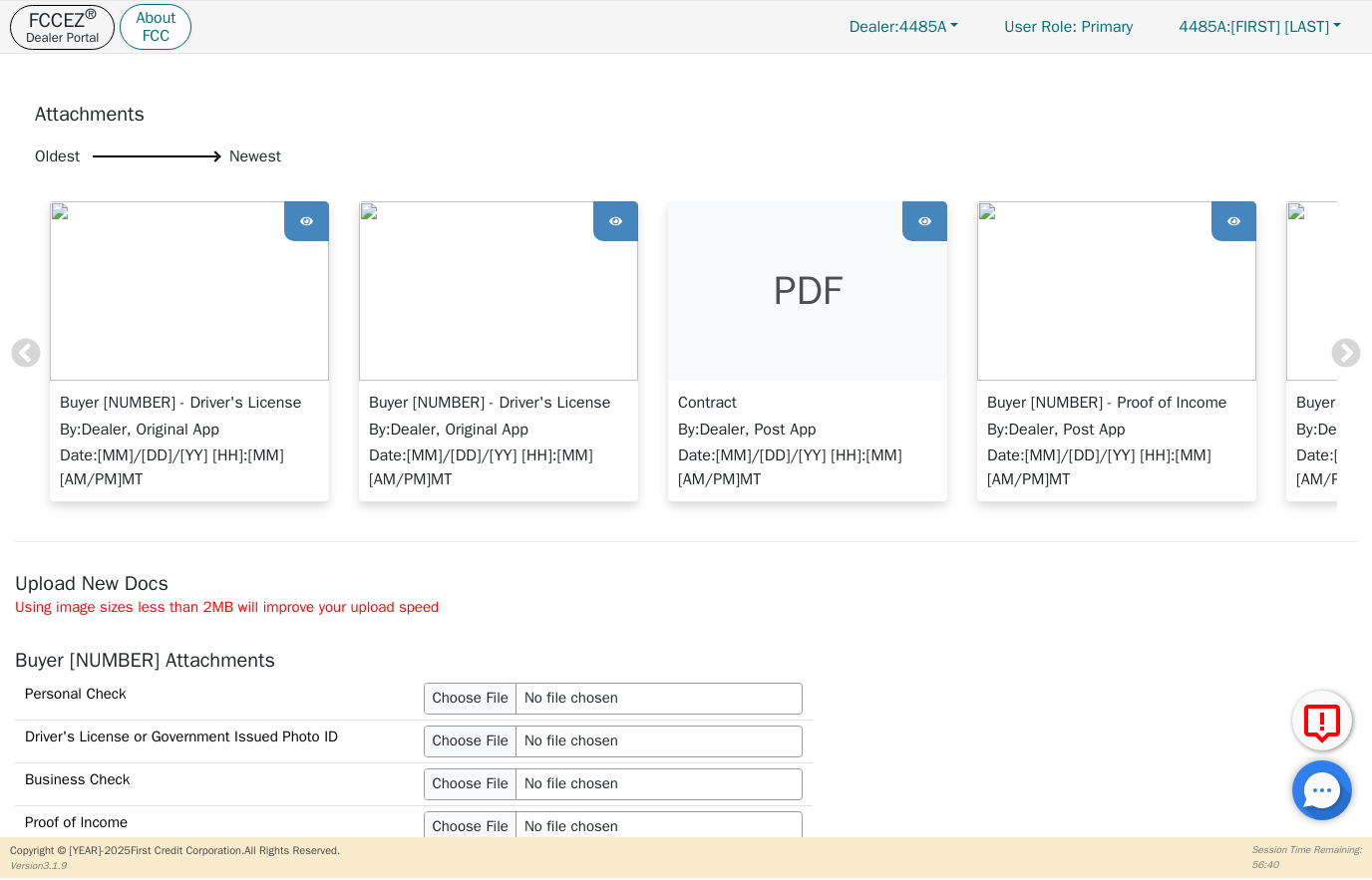 scroll, scrollTop: 1332, scrollLeft: 0, axis: vertical 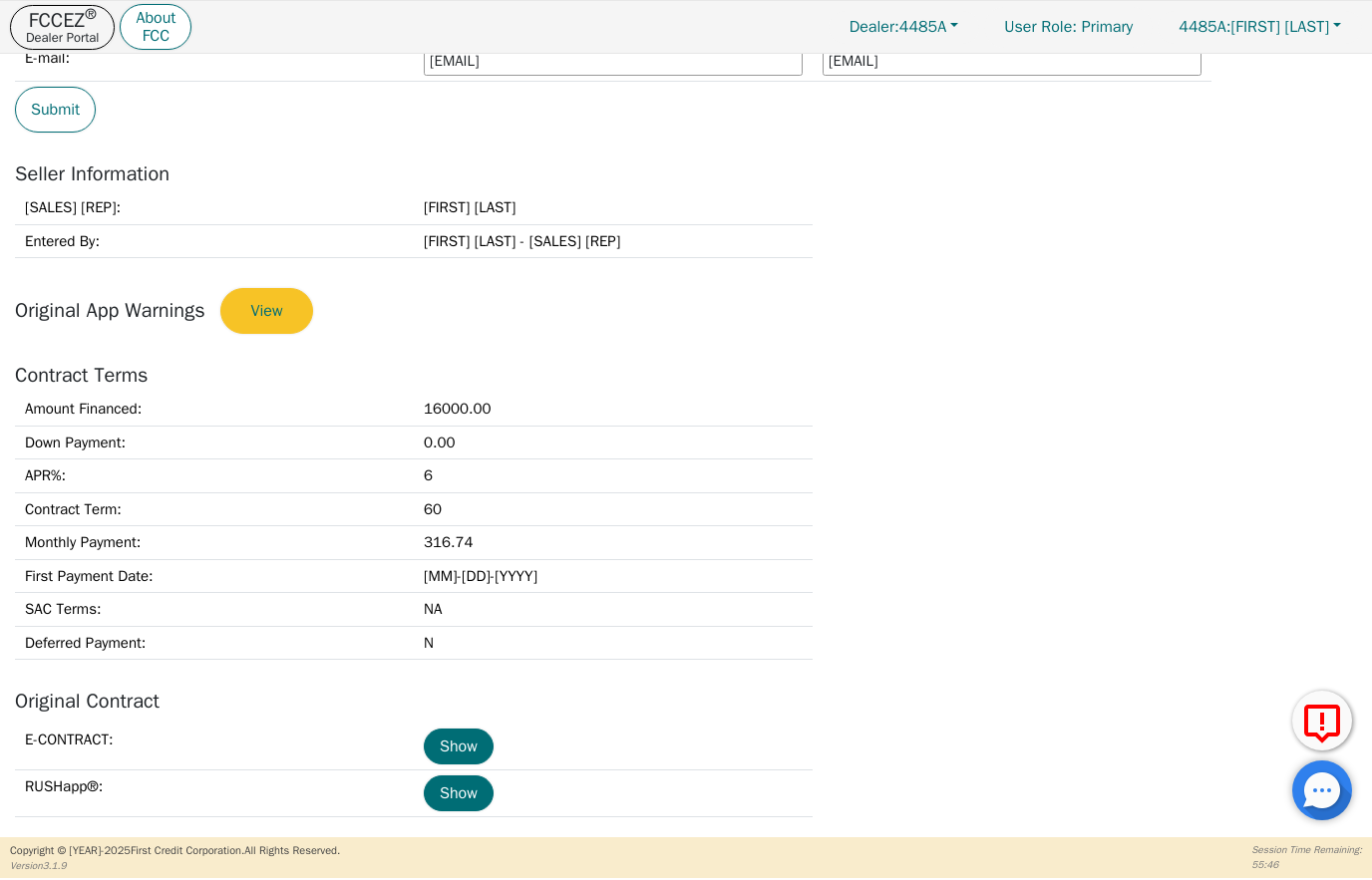 click on "View" at bounding box center [267, 311] 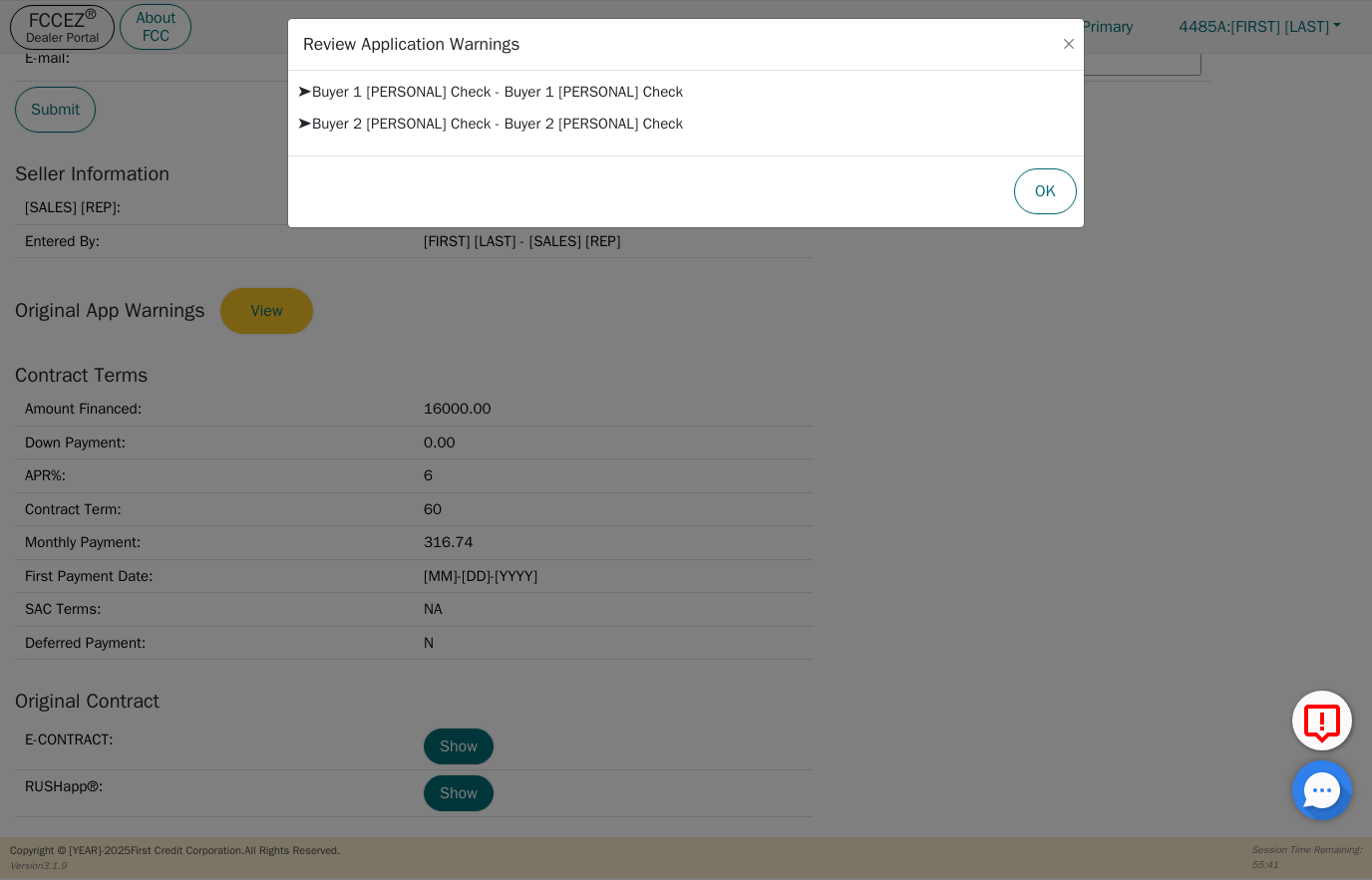 click on "Review Application Warnings" at bounding box center (686, 45) 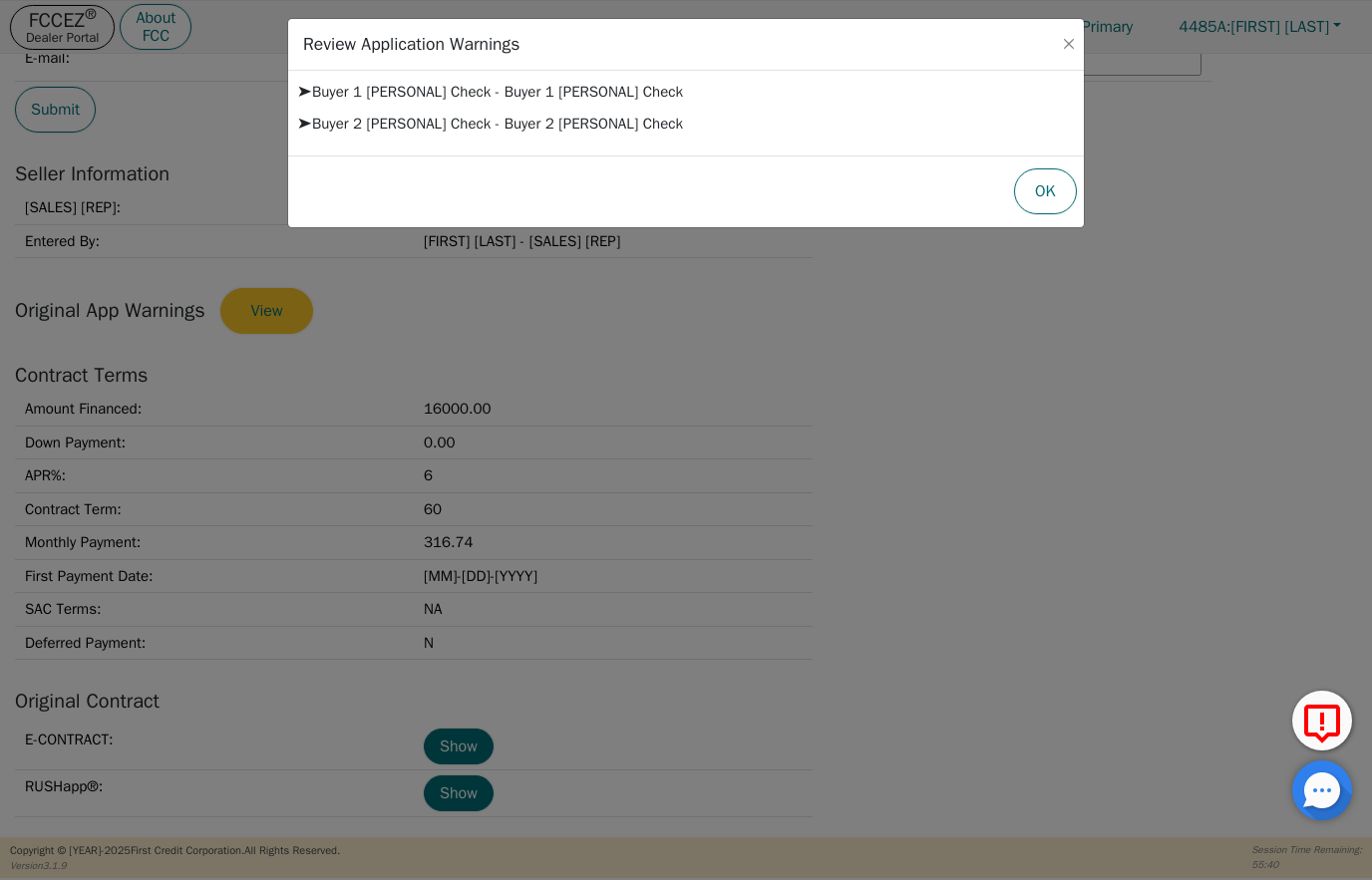 click at bounding box center [1069, 44] 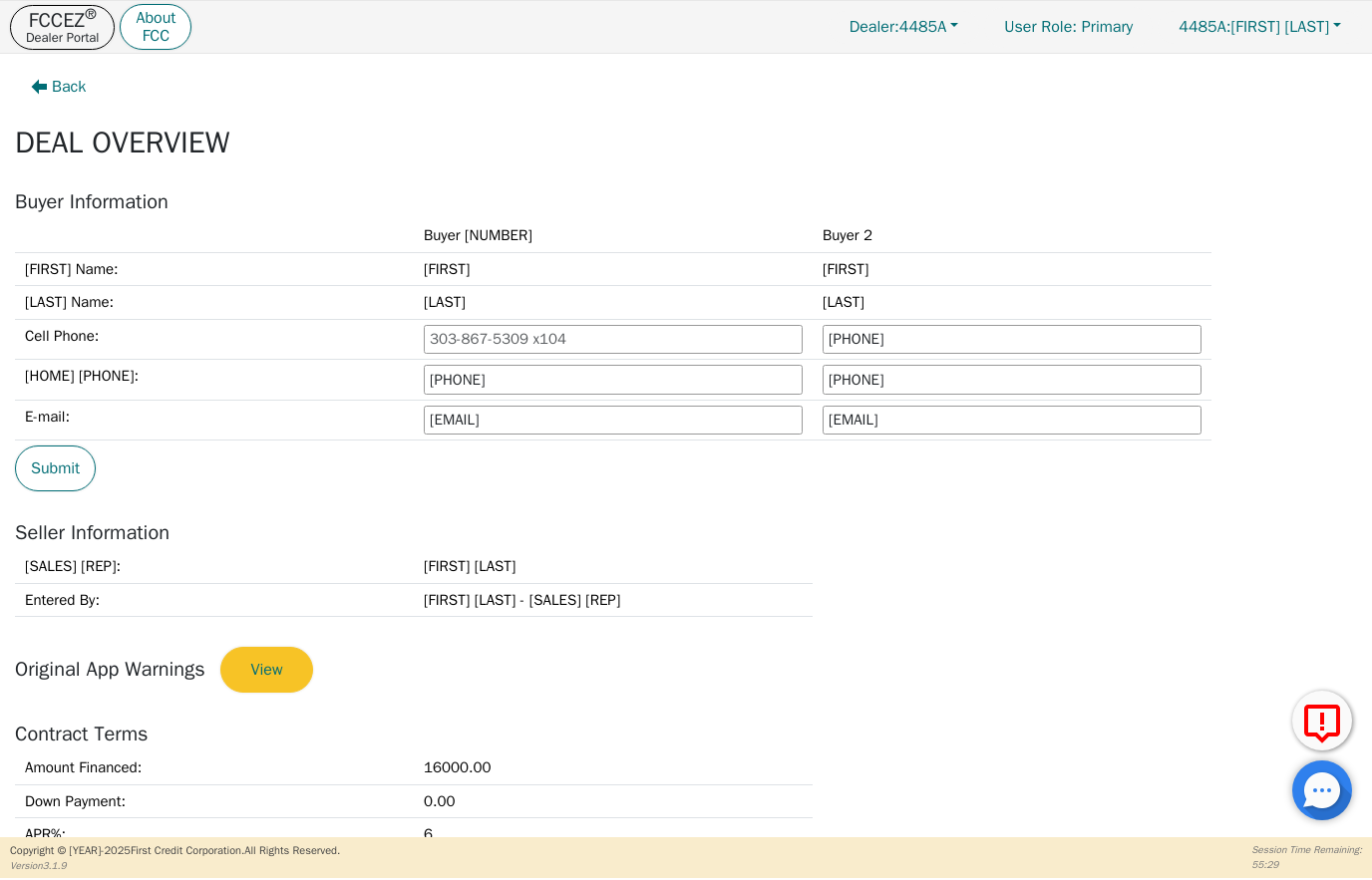 scroll, scrollTop: 0, scrollLeft: 0, axis: both 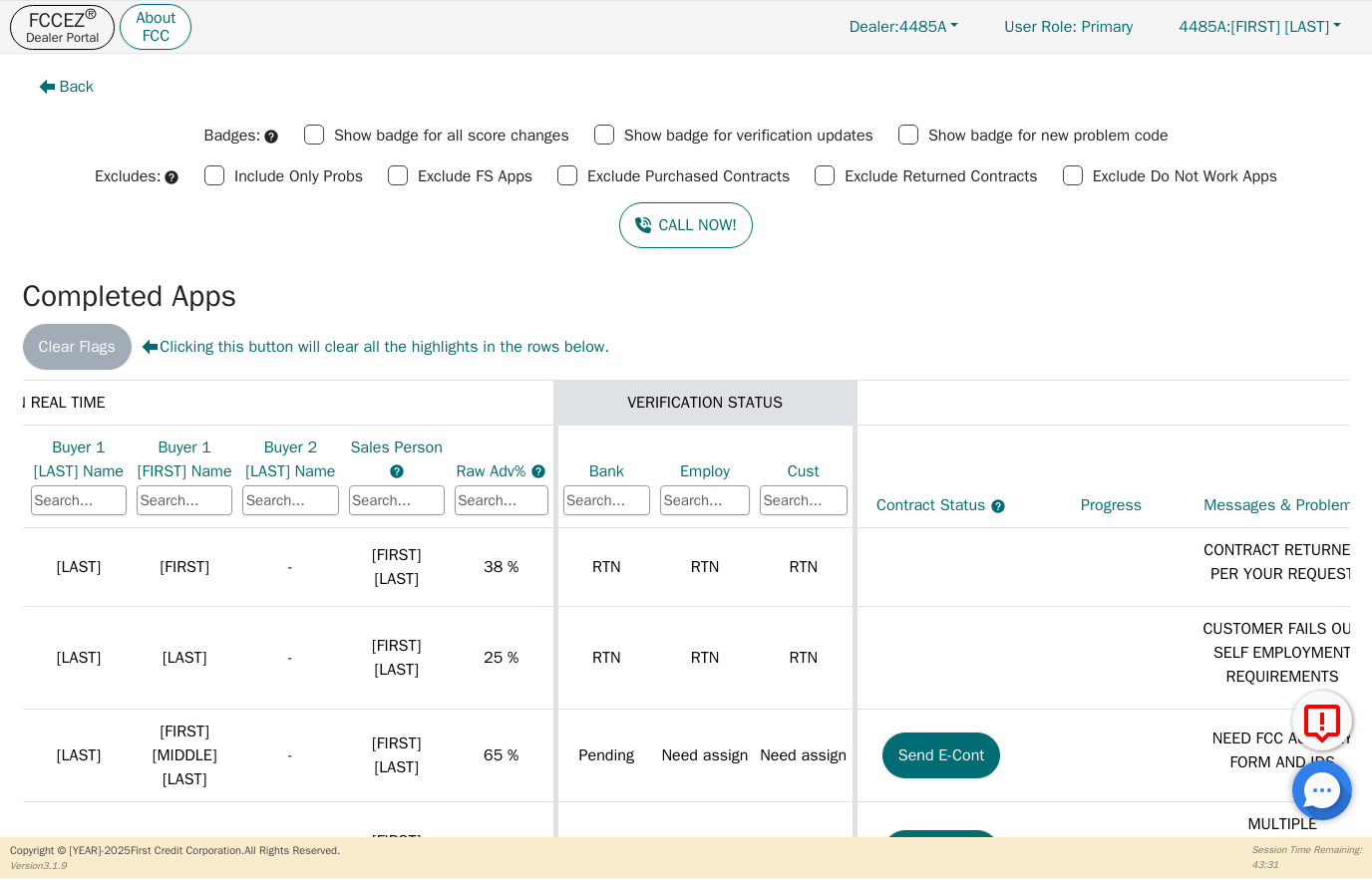 click on "Back" at bounding box center [77, 87] 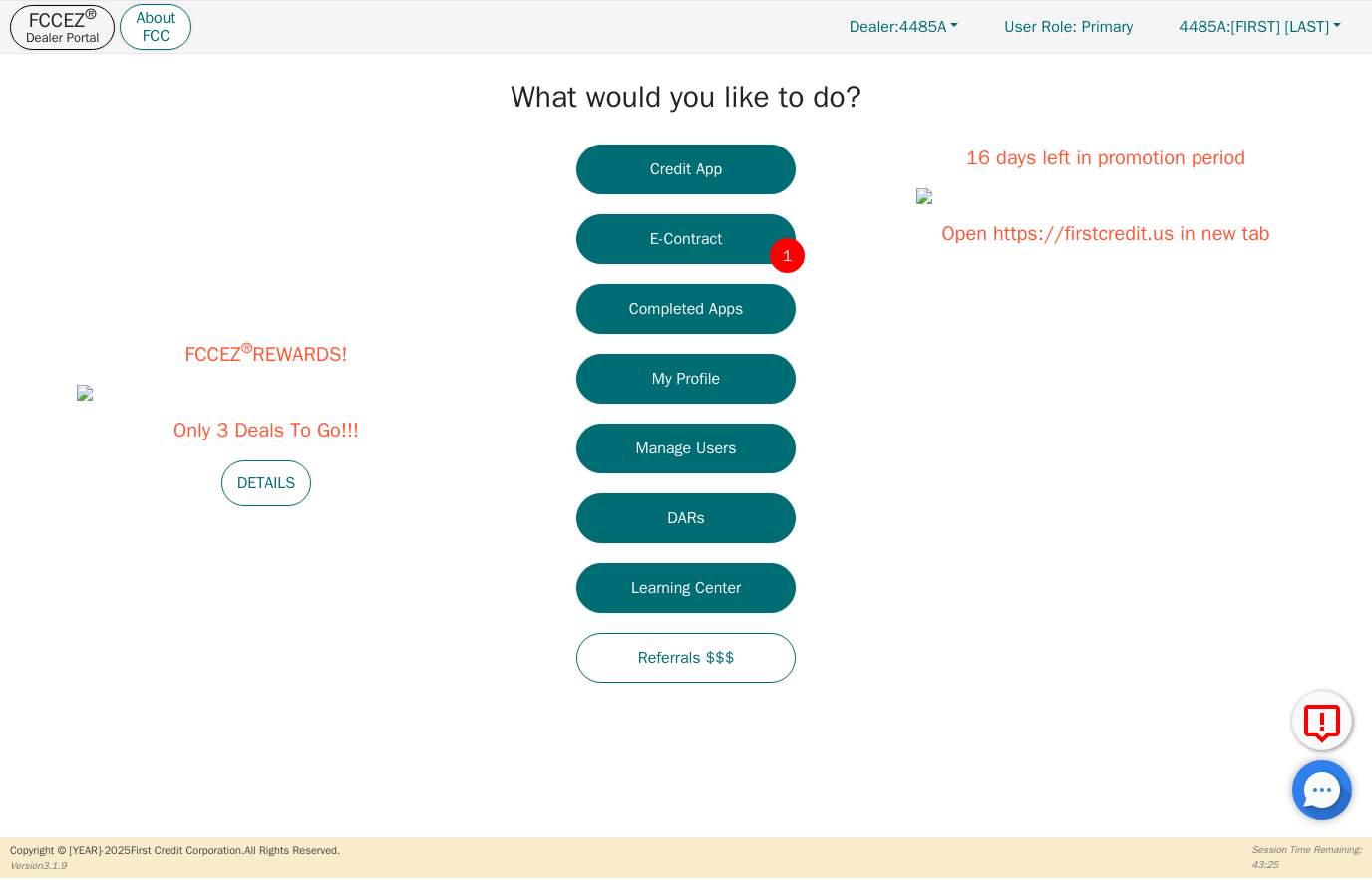 click on "Credit App" at bounding box center (686, 169) 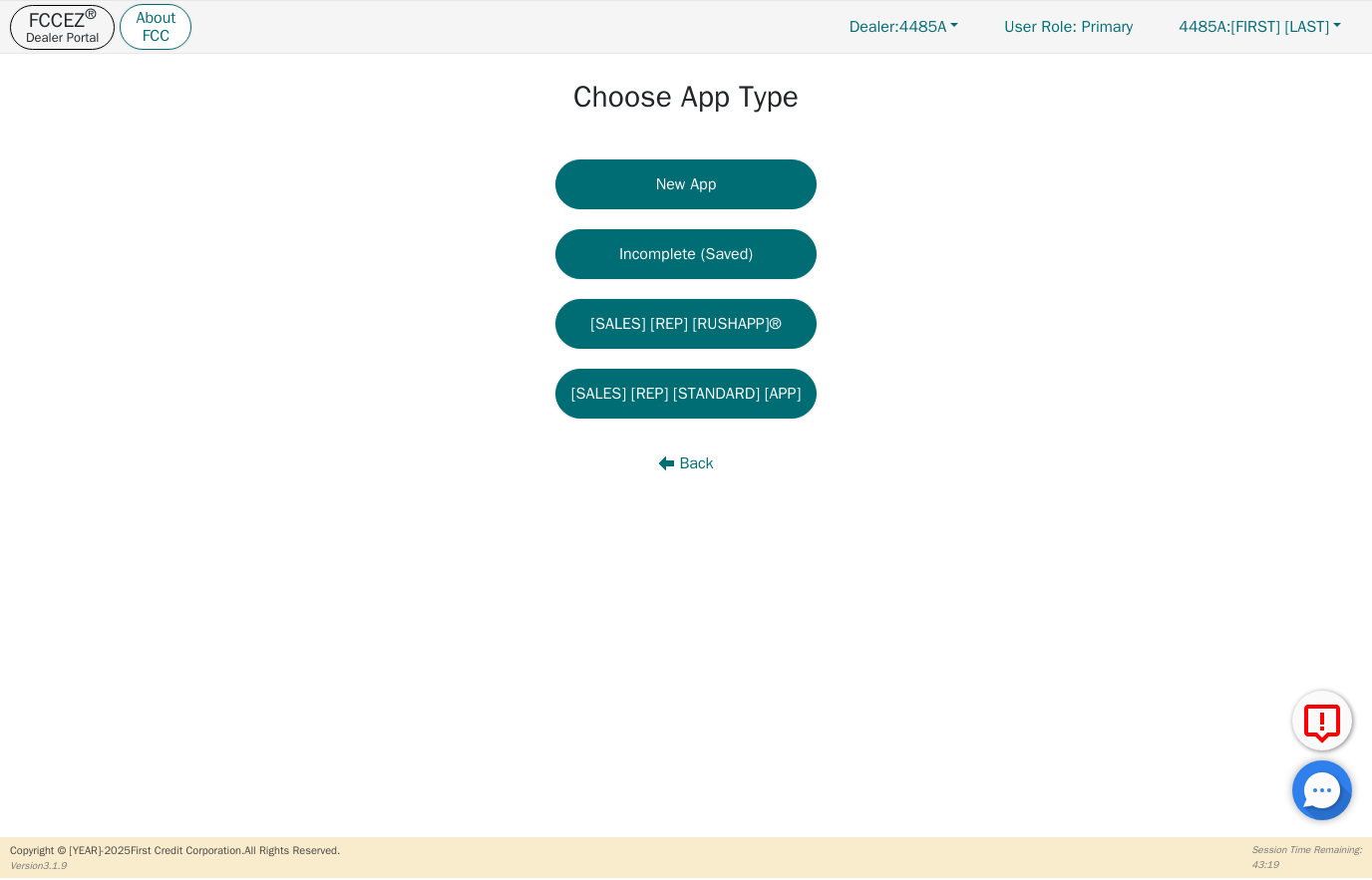 click on "Back" at bounding box center (696, 463) 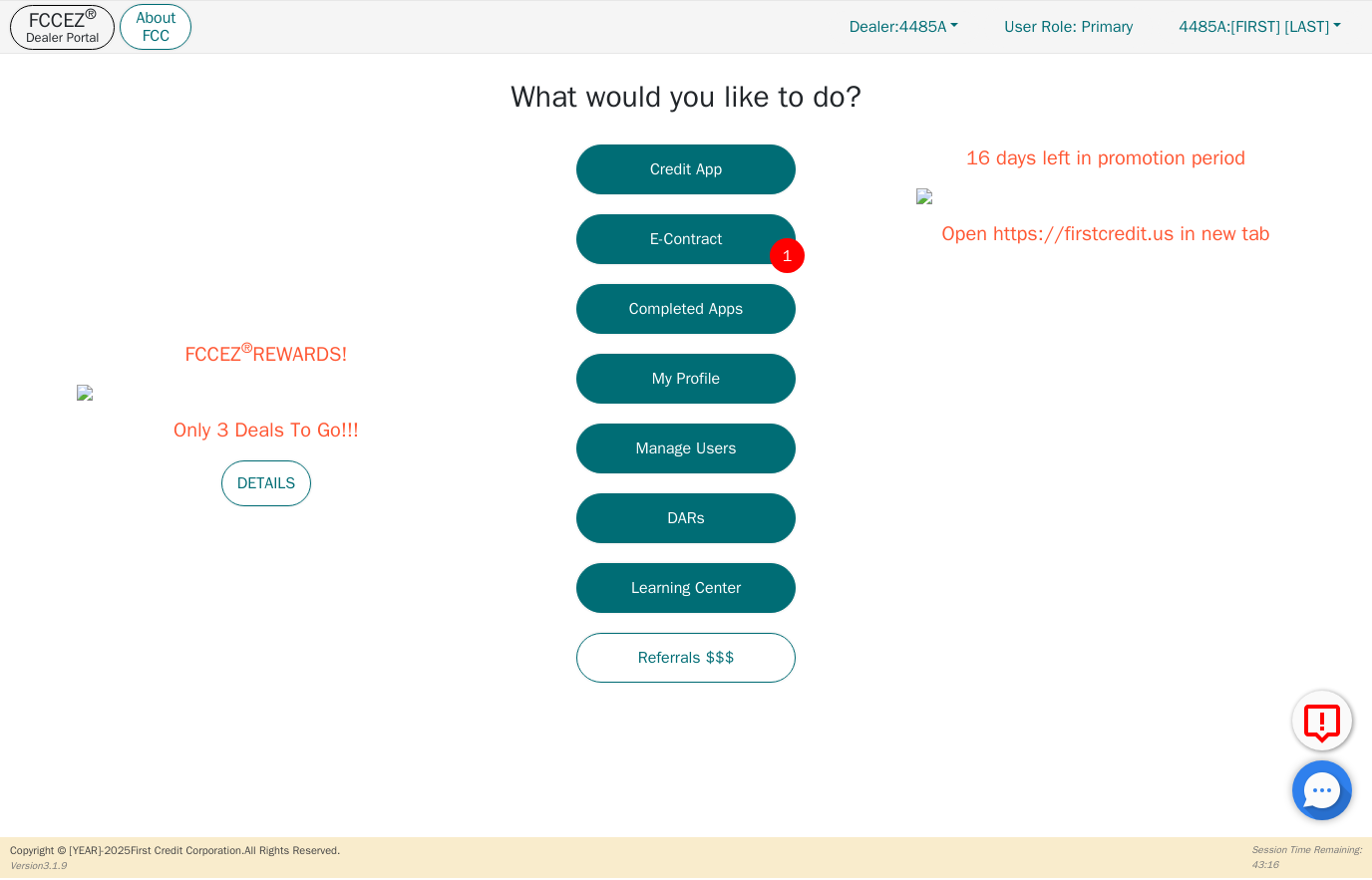 click on "Completed Apps" at bounding box center [686, 309] 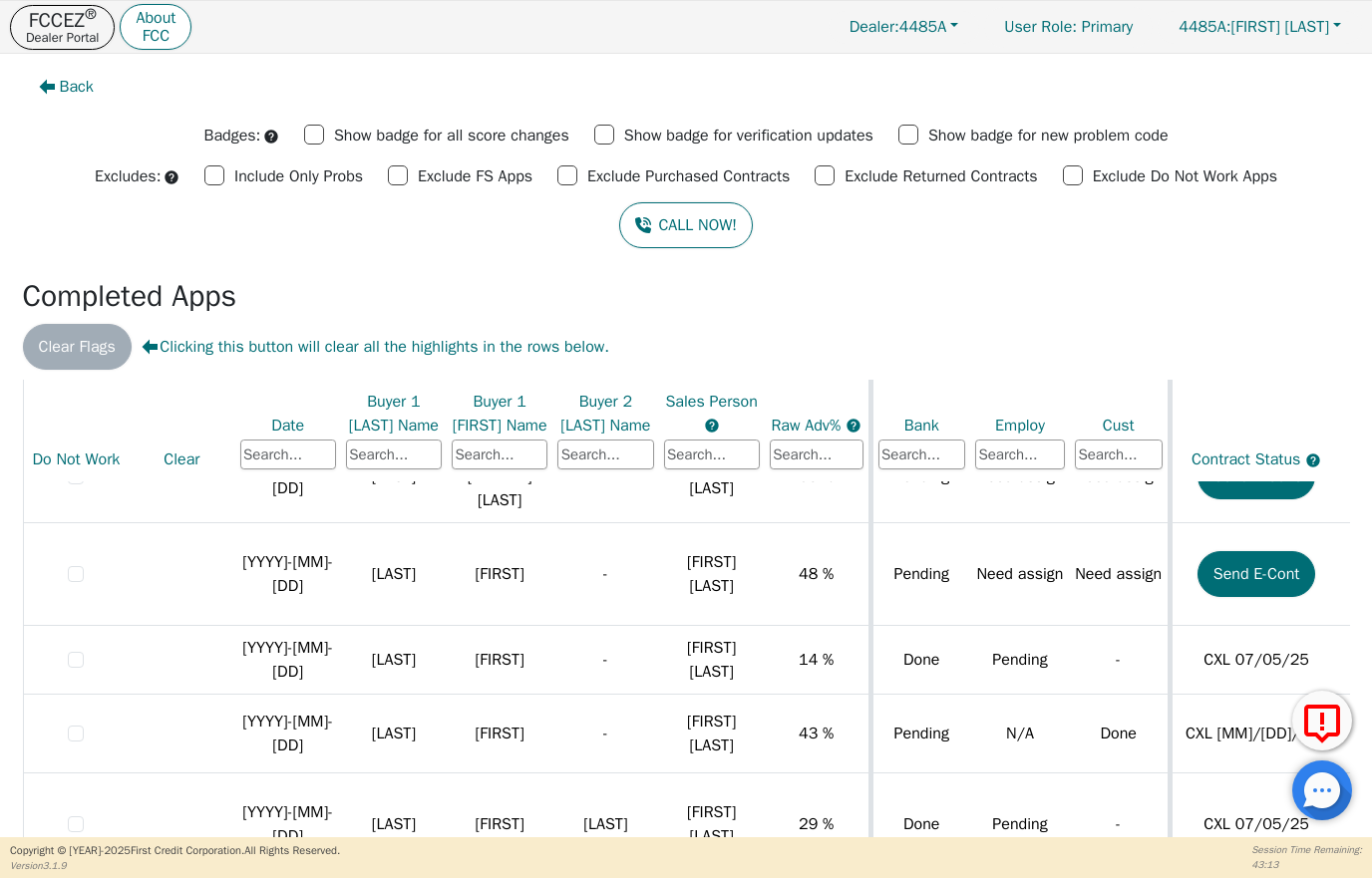 scroll, scrollTop: 313, scrollLeft: 0, axis: vertical 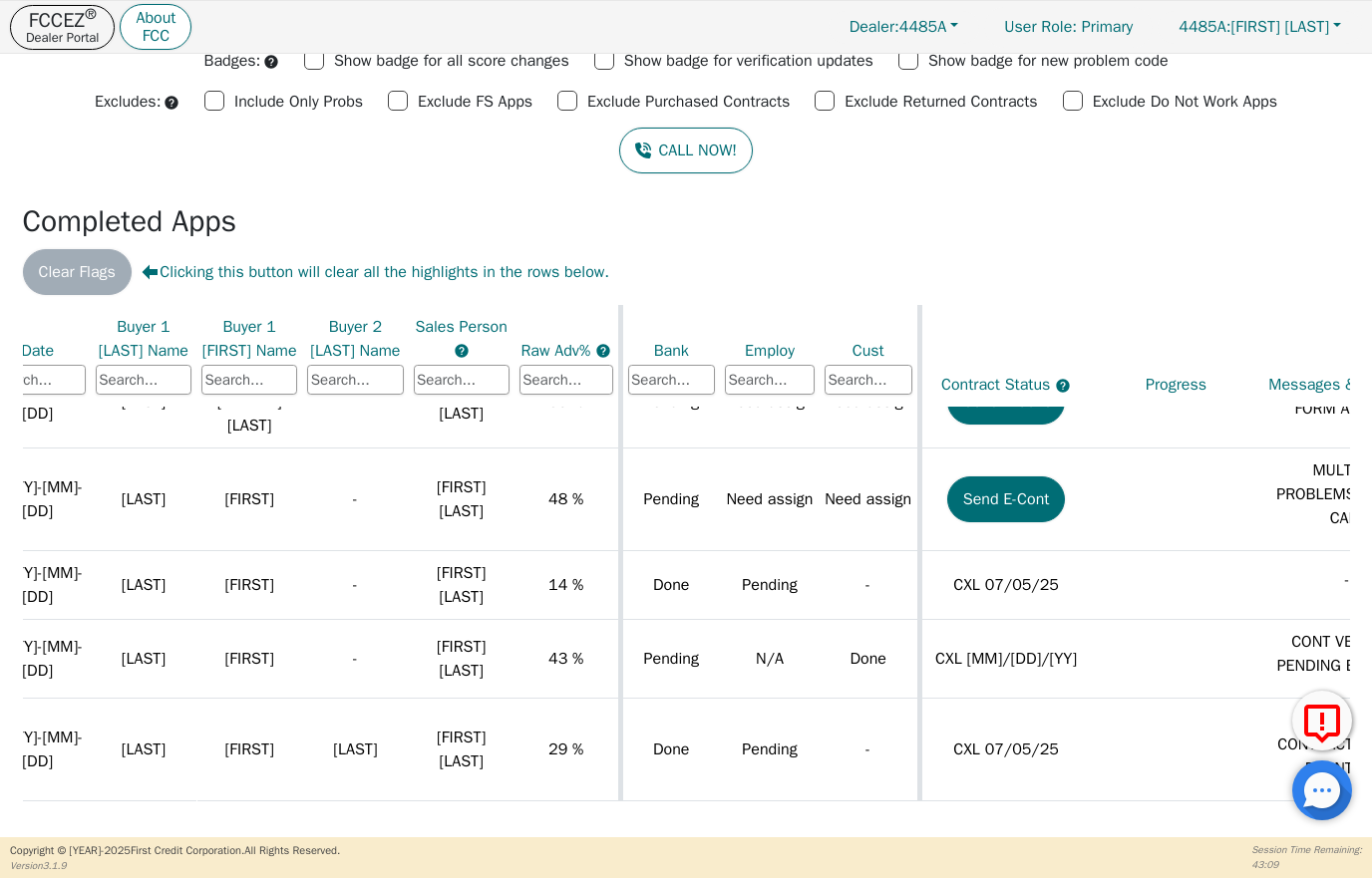 click on "29 %" at bounding box center [567, 213] 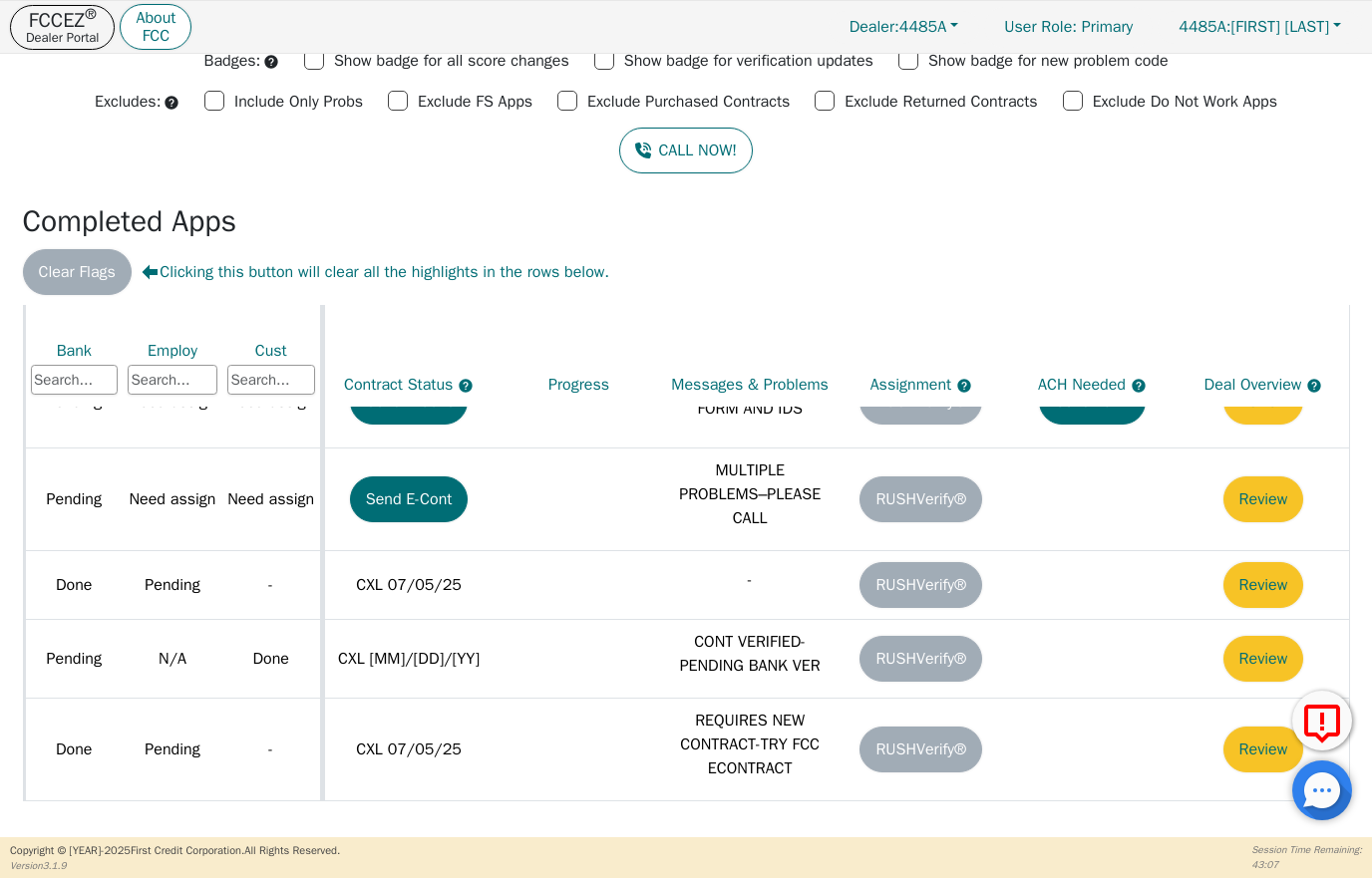 scroll, scrollTop: 313, scrollLeft: 848, axis: both 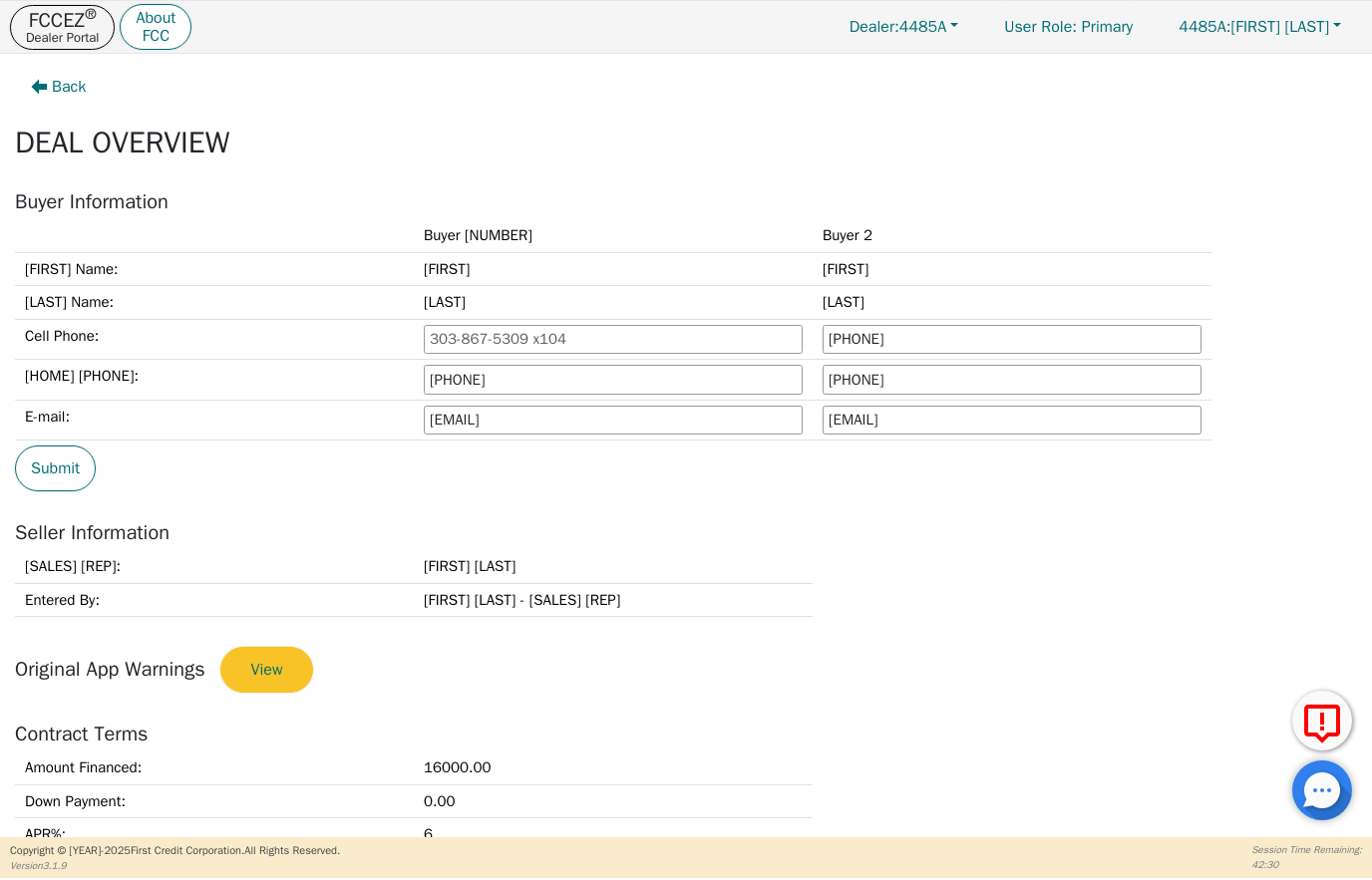 click on "Back" at bounding box center (69, 87) 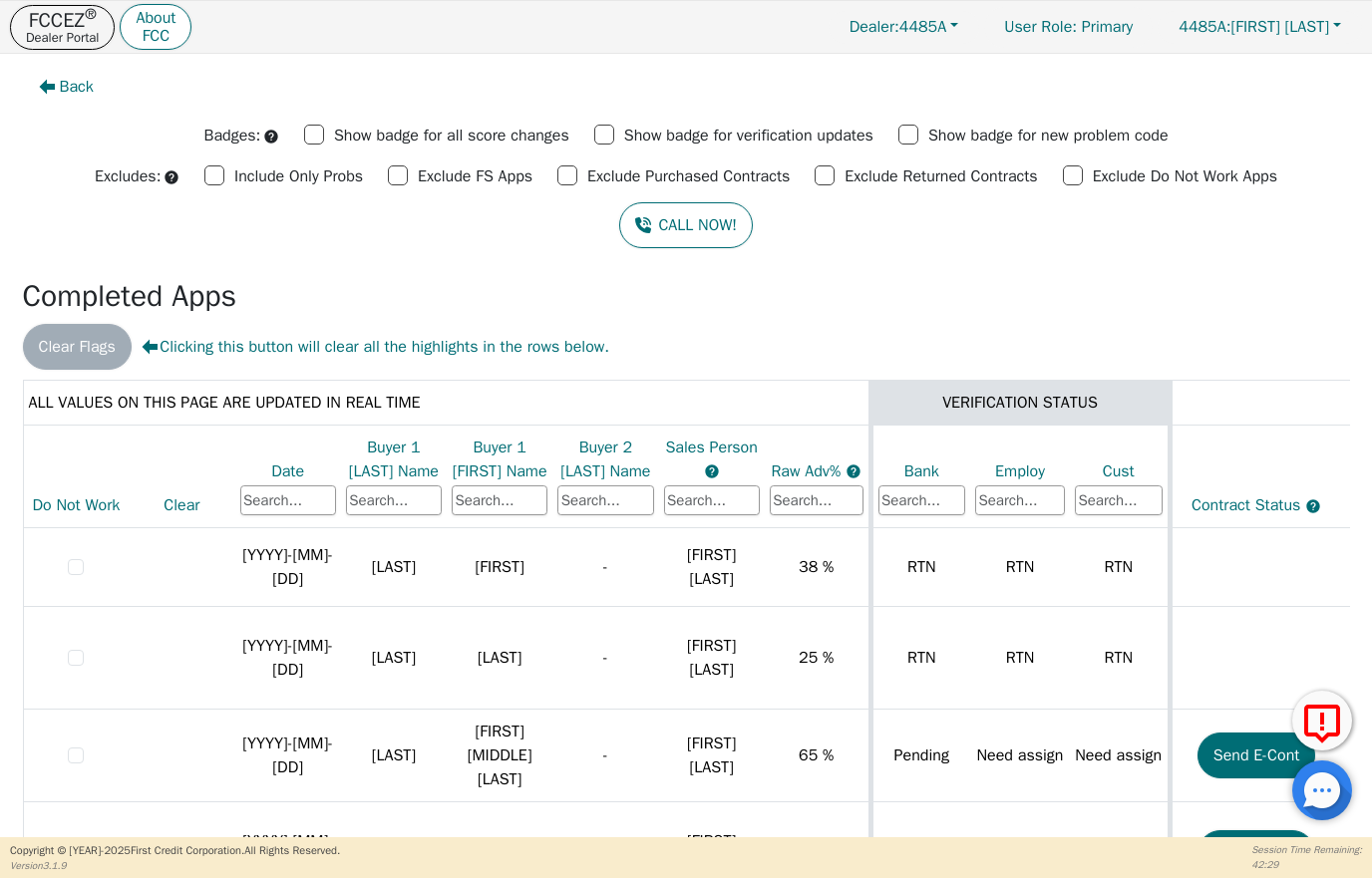 click on "Back" at bounding box center (77, 87) 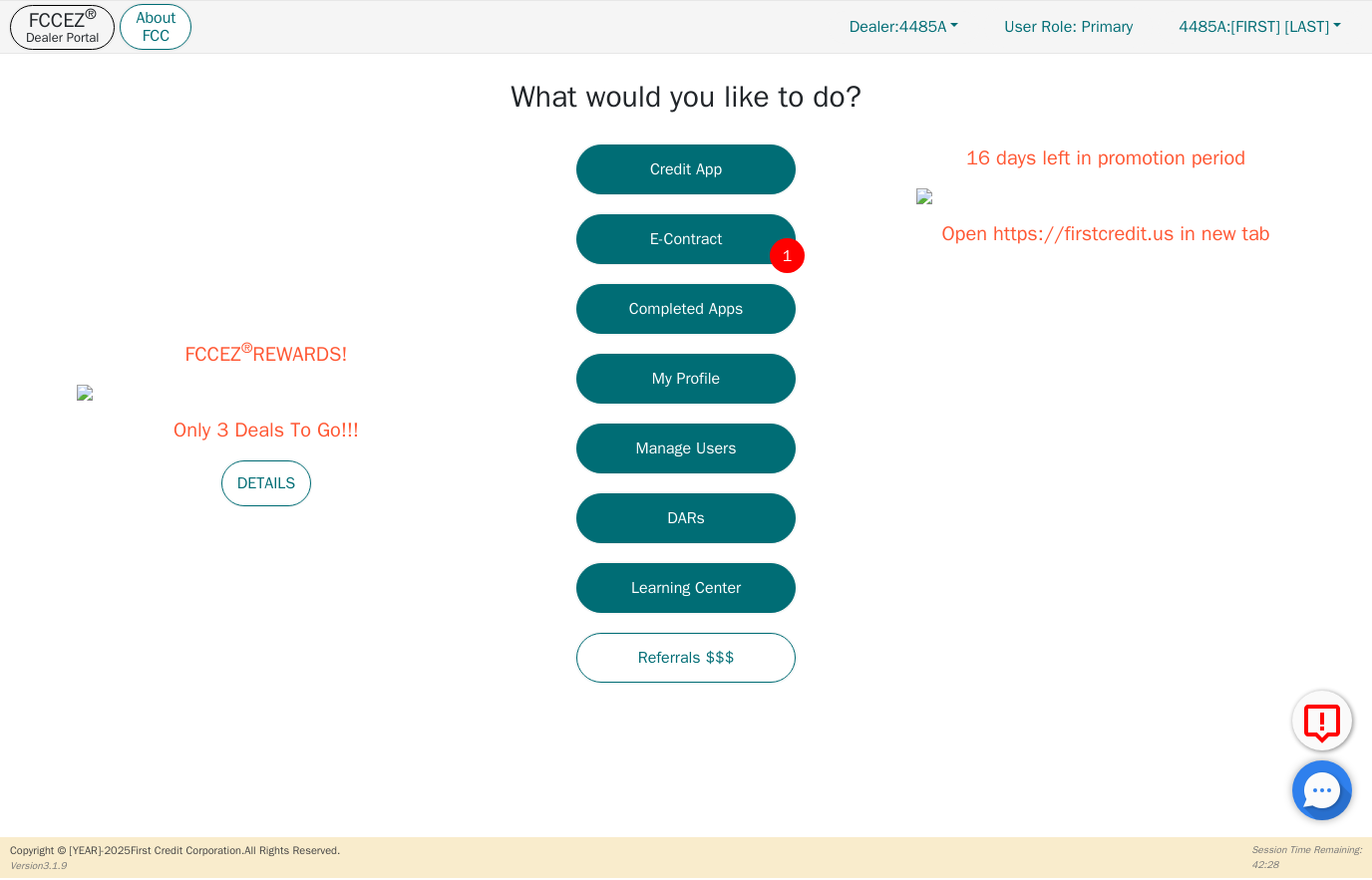 click on "DARs" at bounding box center (686, 518) 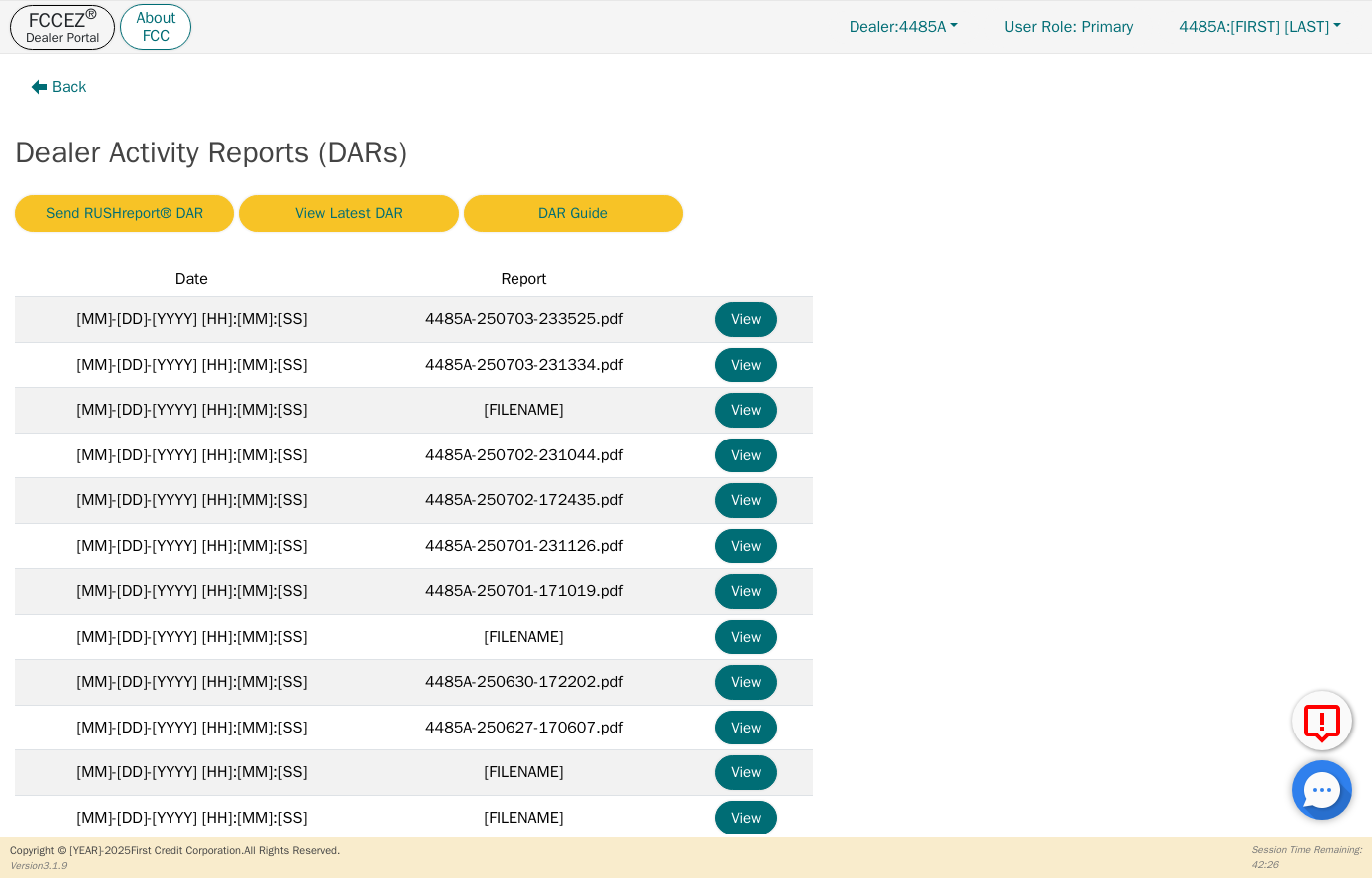 click on "View" at bounding box center (746, 319) 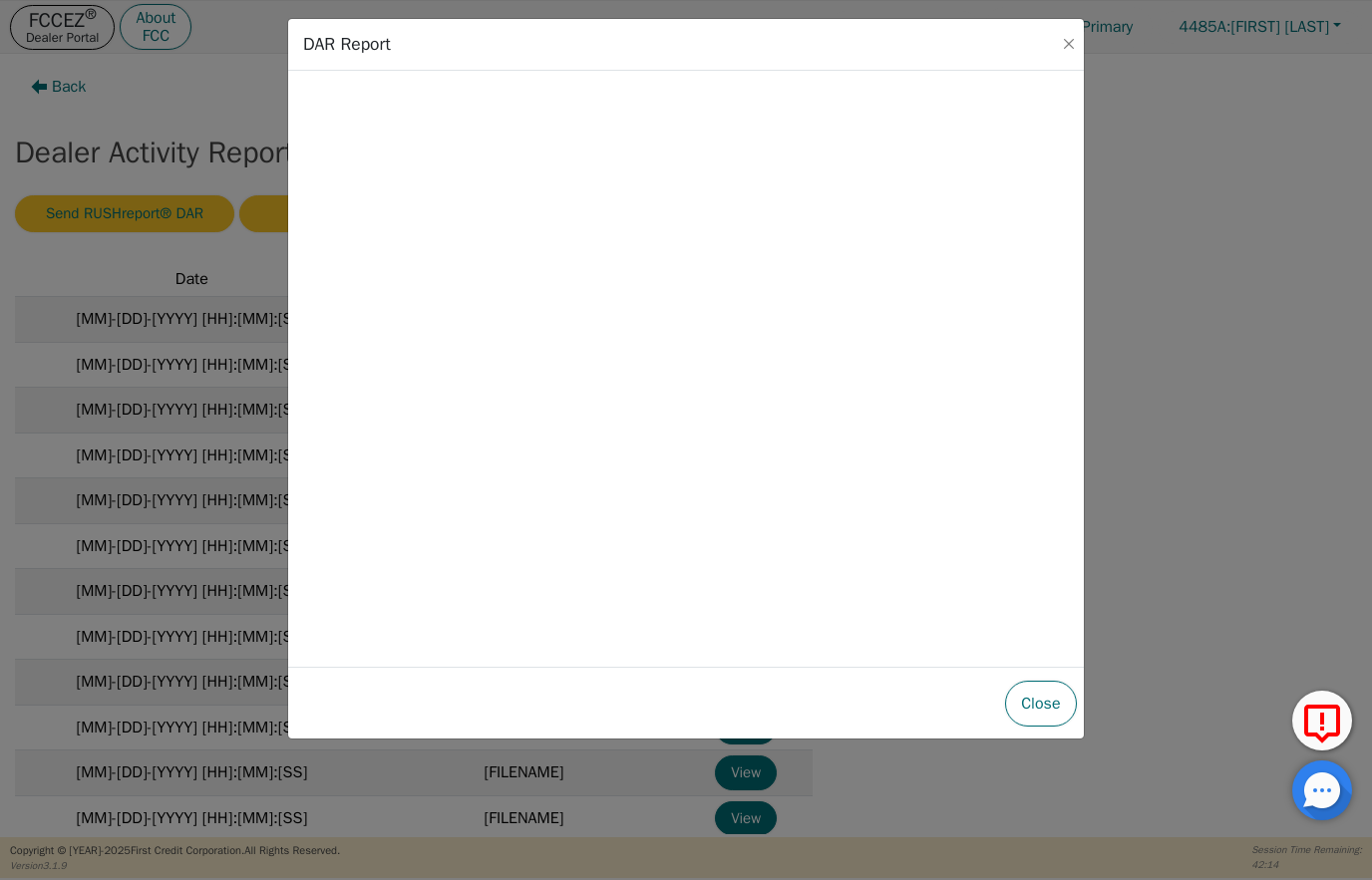 click on "DAR Report" at bounding box center (678, 44) 